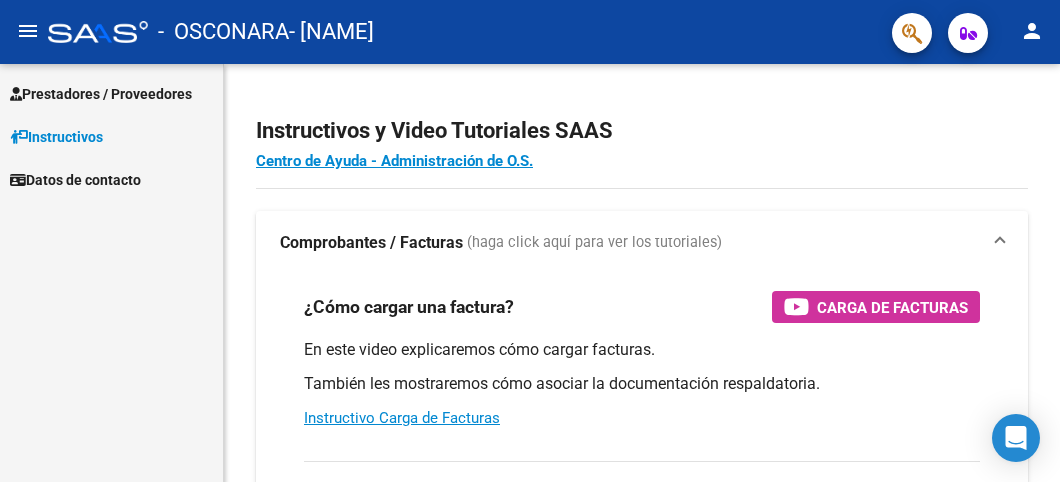 scroll, scrollTop: 0, scrollLeft: 0, axis: both 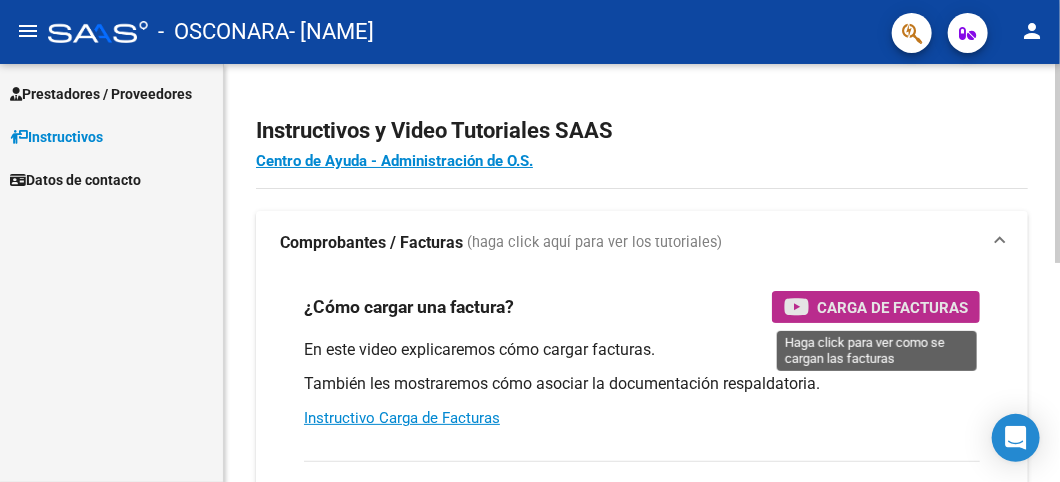 click on "Carga de Facturas" at bounding box center [892, 307] 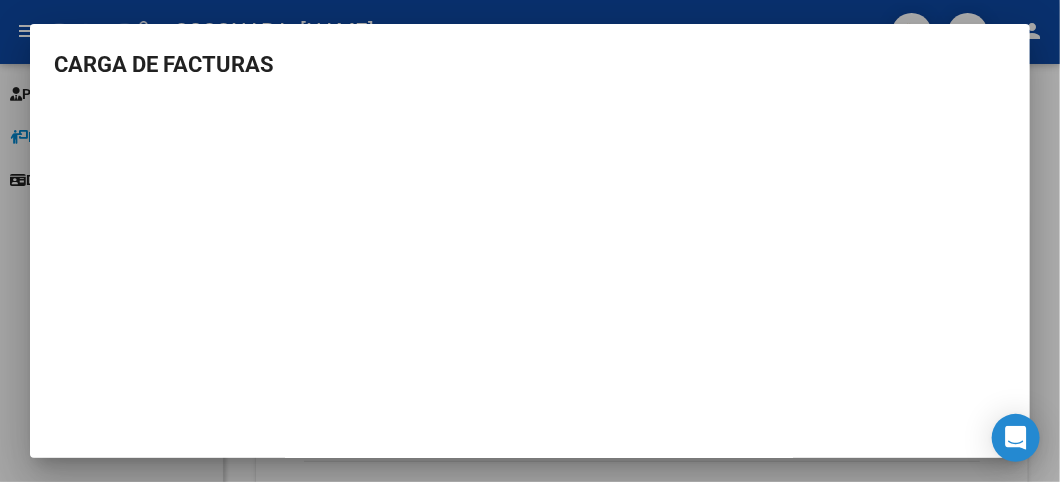 click at bounding box center (530, 241) 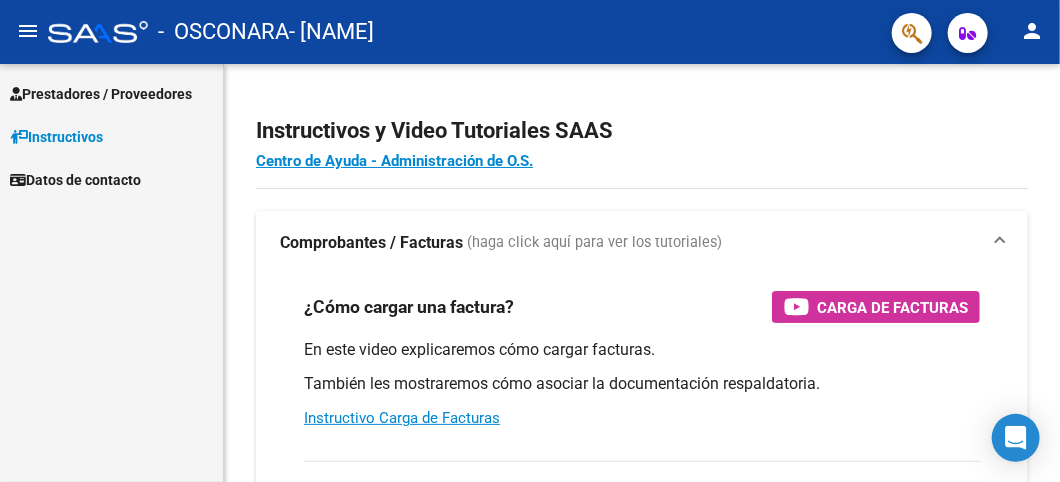 click on "Prestadores / Proveedores" at bounding box center (101, 94) 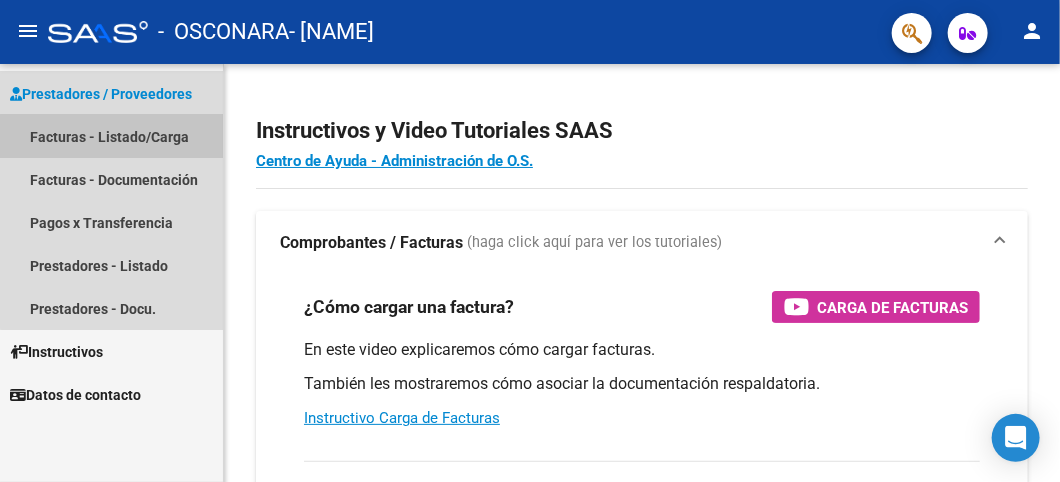 click on "Facturas - Listado/Carga" at bounding box center [111, 136] 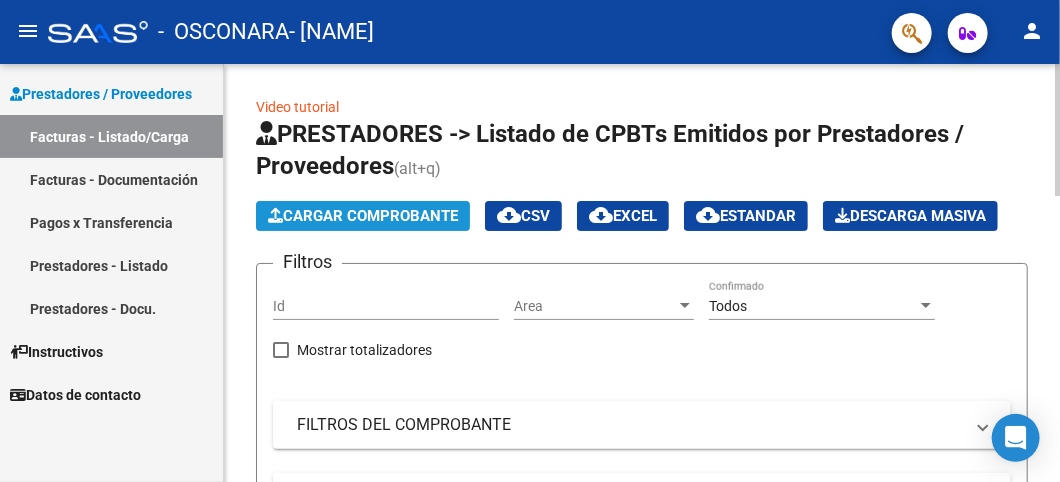 click on "Cargar Comprobante" 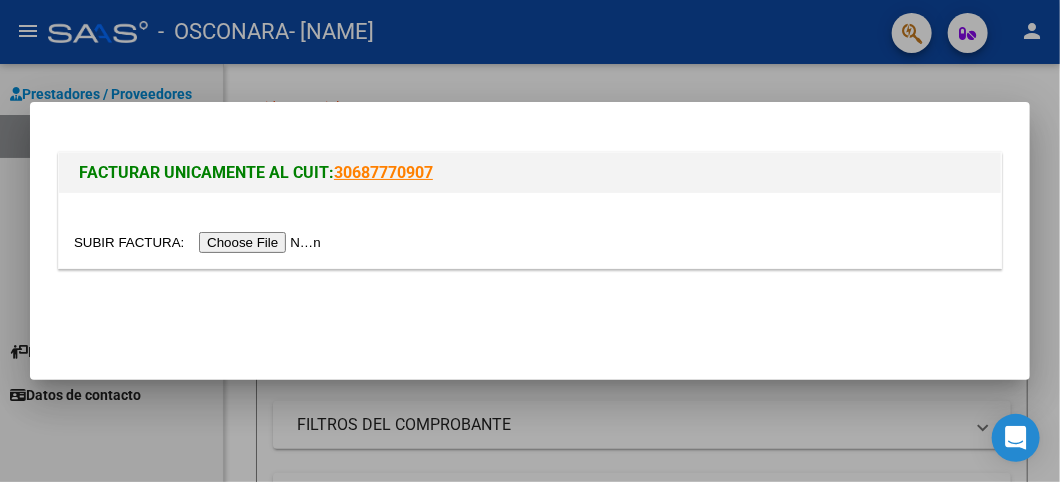 click at bounding box center (200, 242) 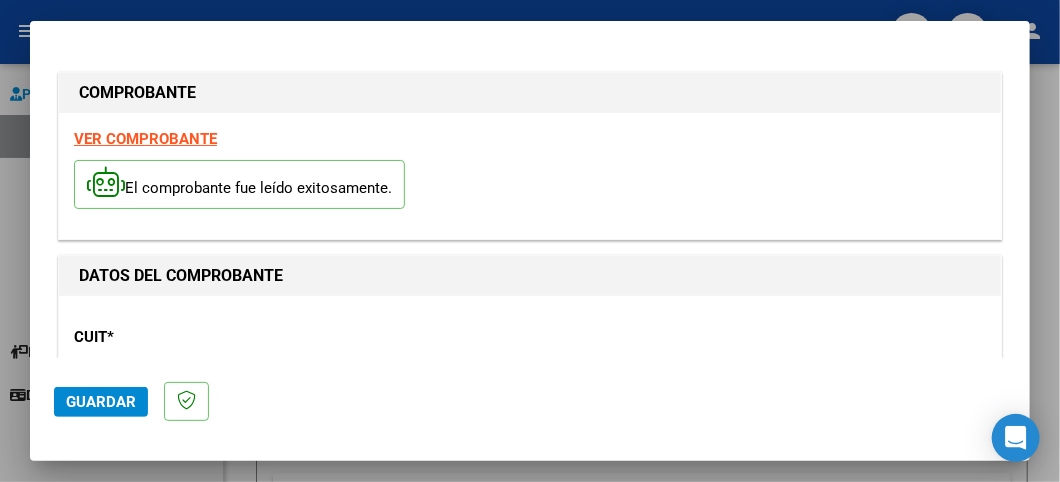 click on "CUIT  *" at bounding box center [211, 337] 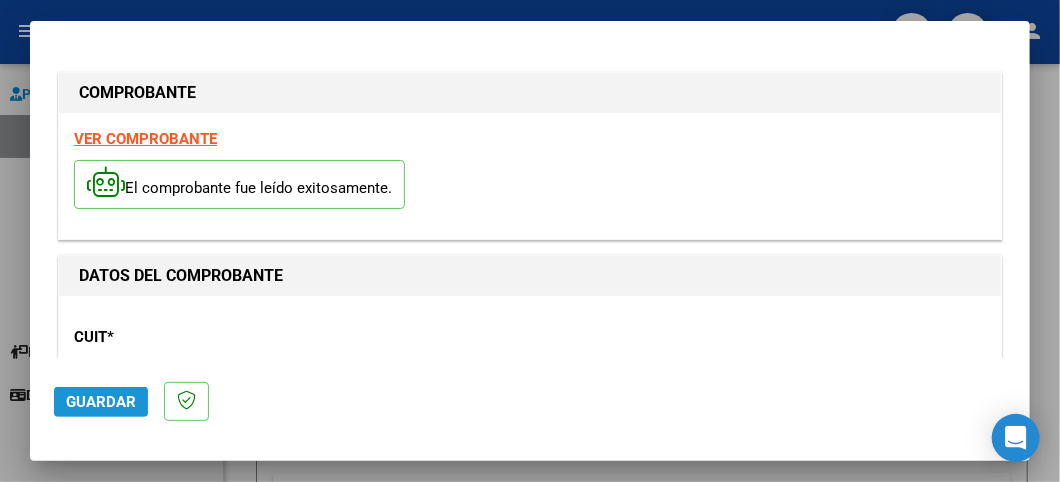 click on "Guardar" 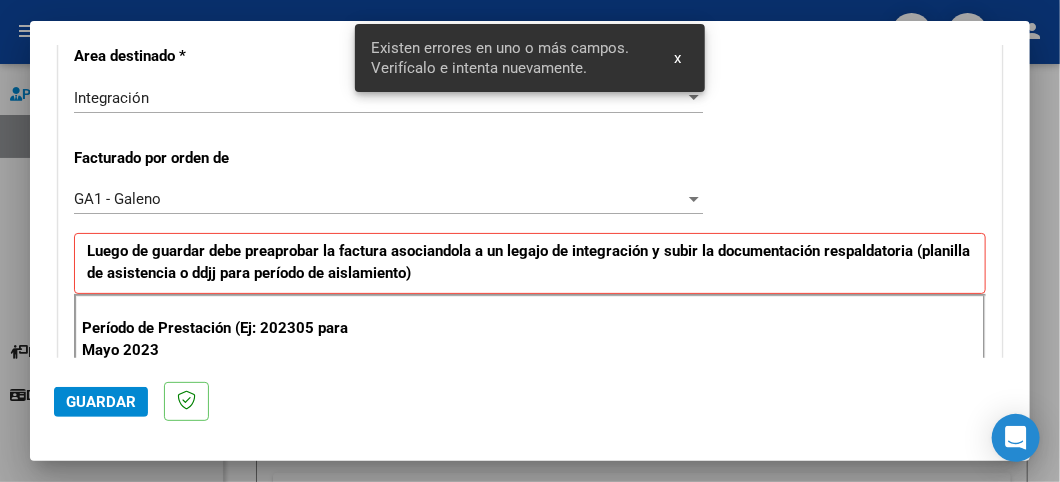 scroll, scrollTop: 598, scrollLeft: 0, axis: vertical 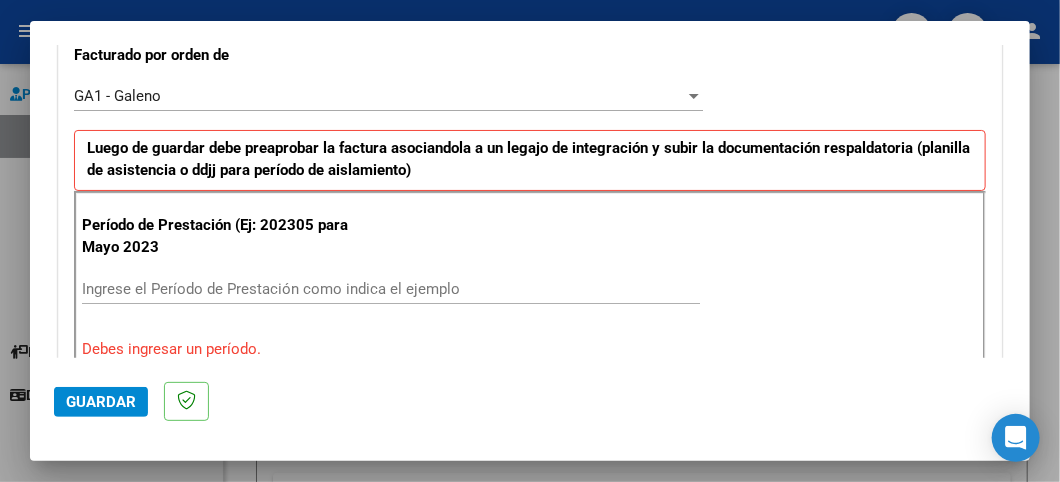 click on "Período de Prestación (Ej: 202305 para Mayo 2023" at bounding box center (216, 236) 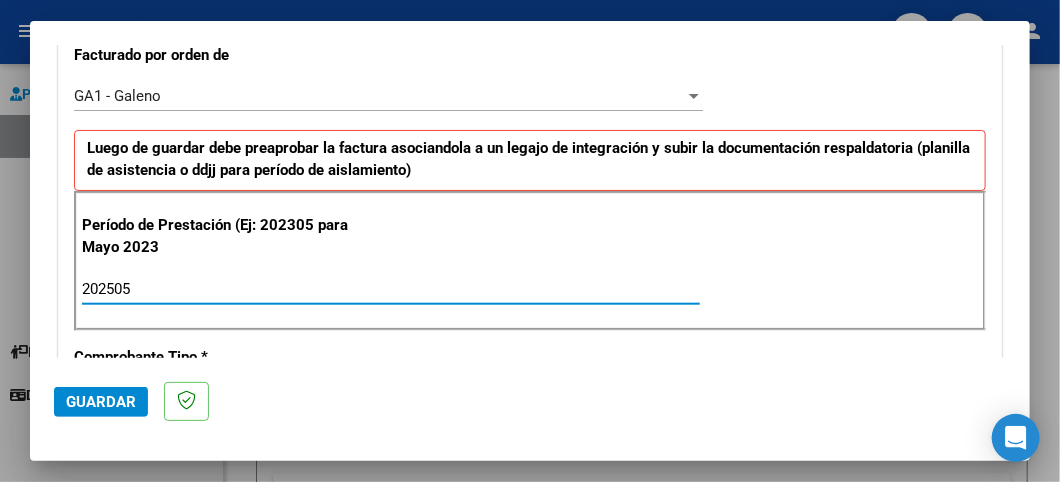 type on "202505" 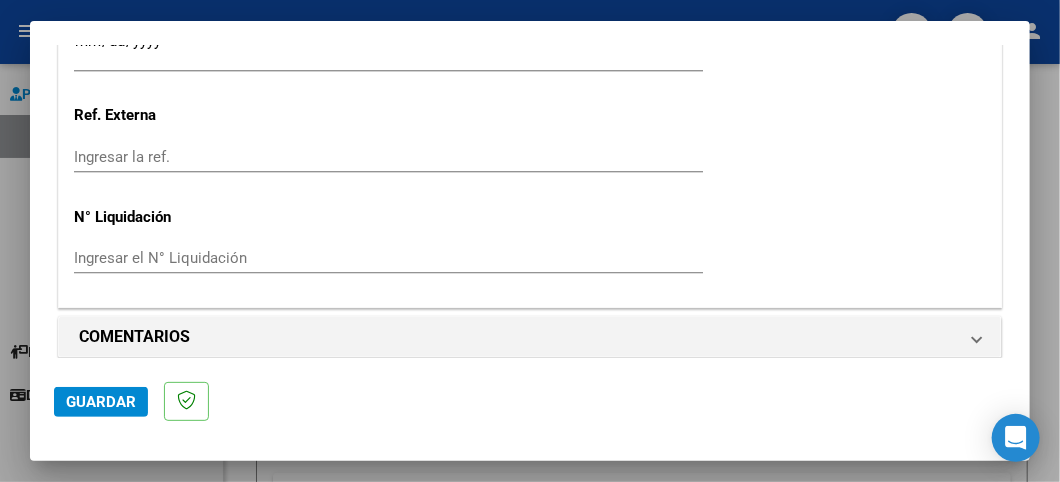 scroll, scrollTop: 1564, scrollLeft: 0, axis: vertical 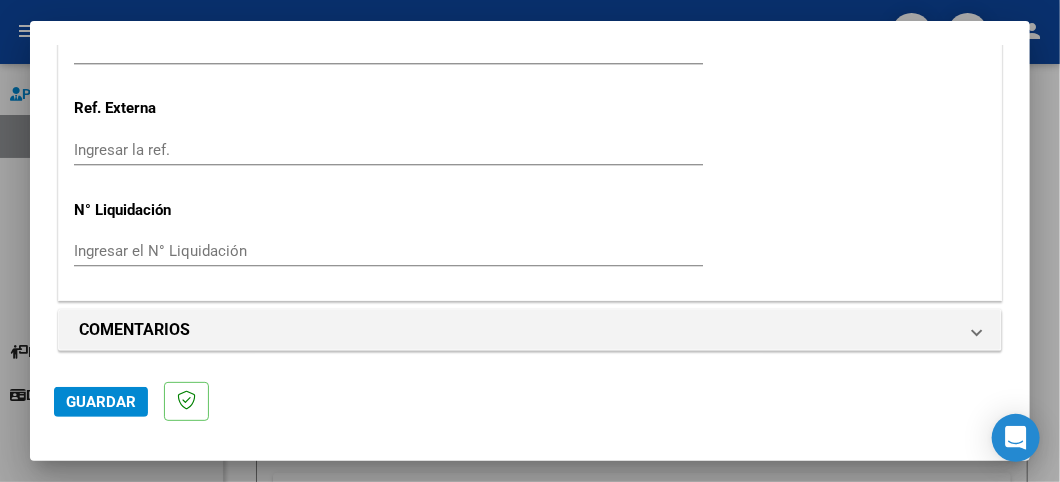 click on "Guardar" 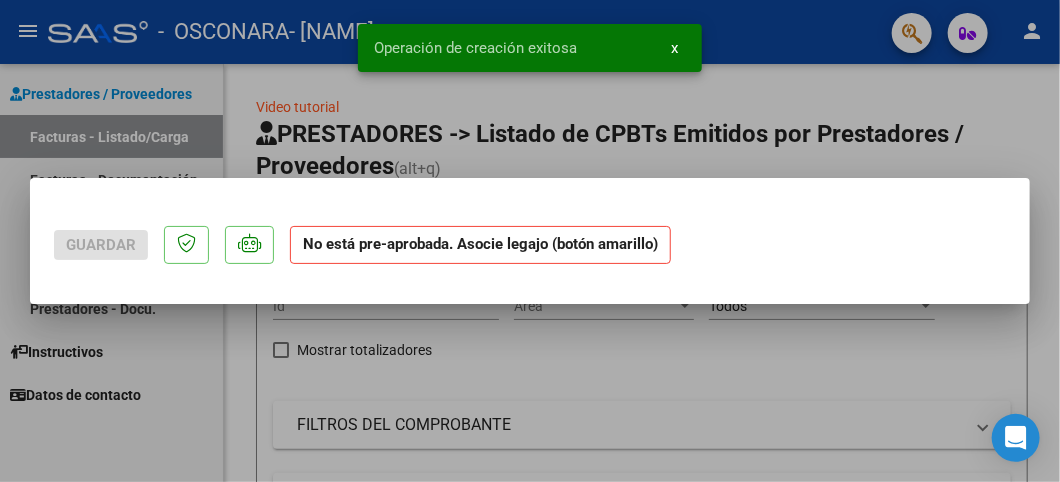 scroll, scrollTop: 0, scrollLeft: 0, axis: both 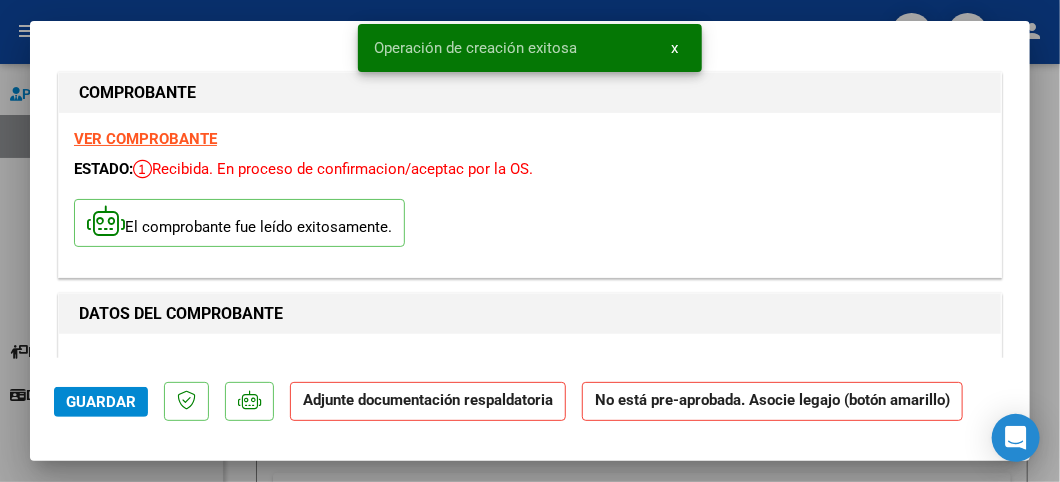 click on "Adjunte documentación respaldatoria" 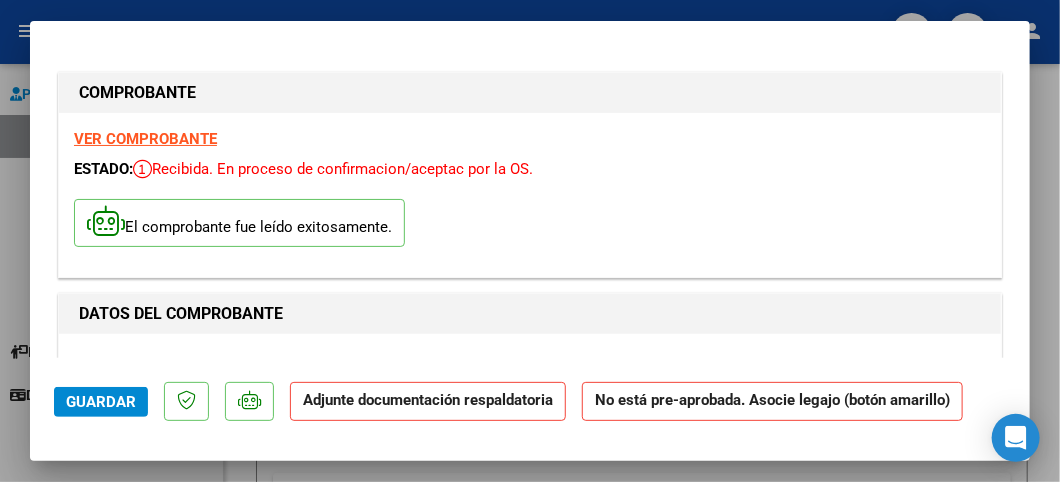 click on "Guardar" 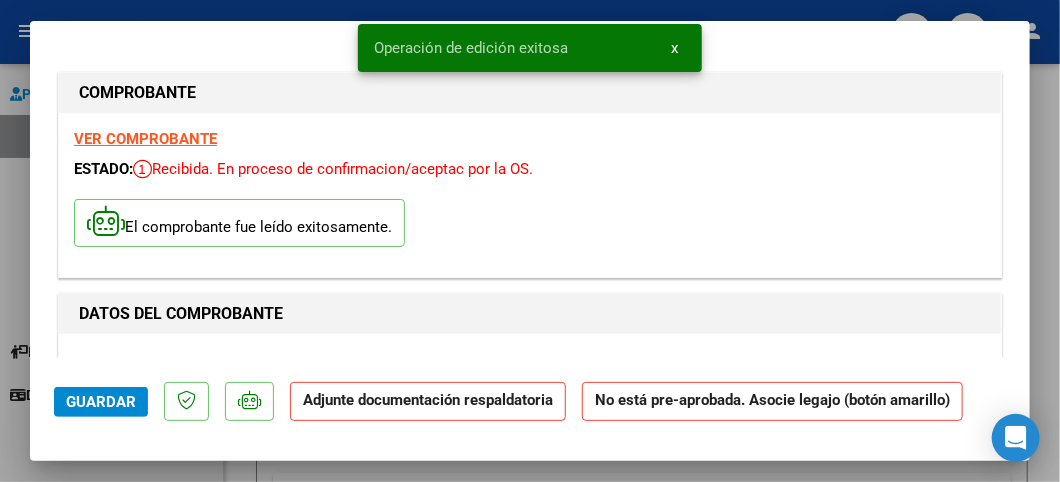 click on "Adjunte documentación respaldatoria" 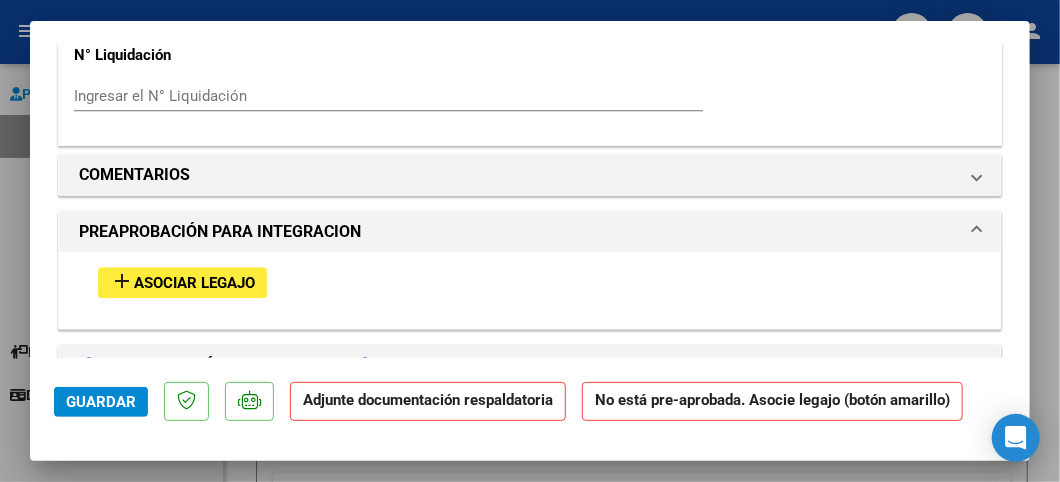 scroll, scrollTop: 1754, scrollLeft: 0, axis: vertical 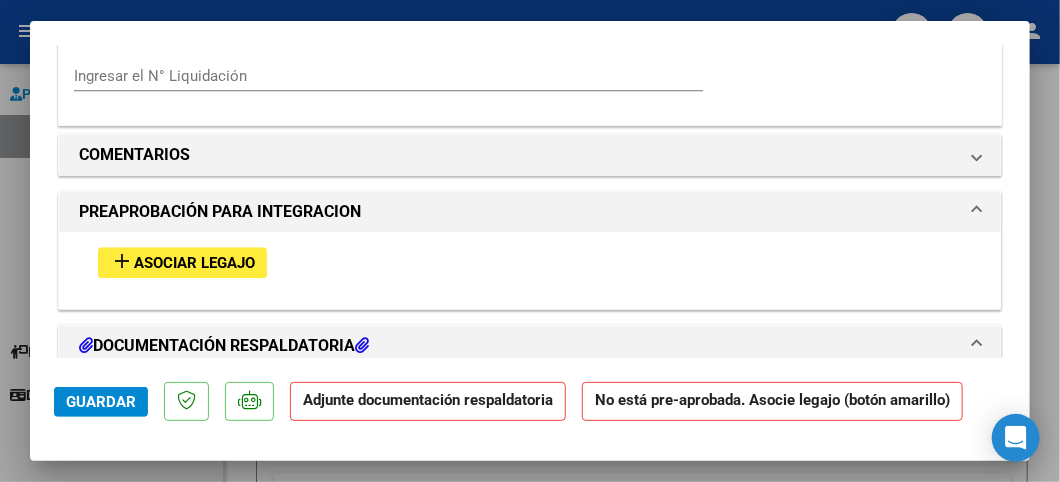 click on "DOCUMENTACIÓN RESPALDATORIA" at bounding box center [224, 346] 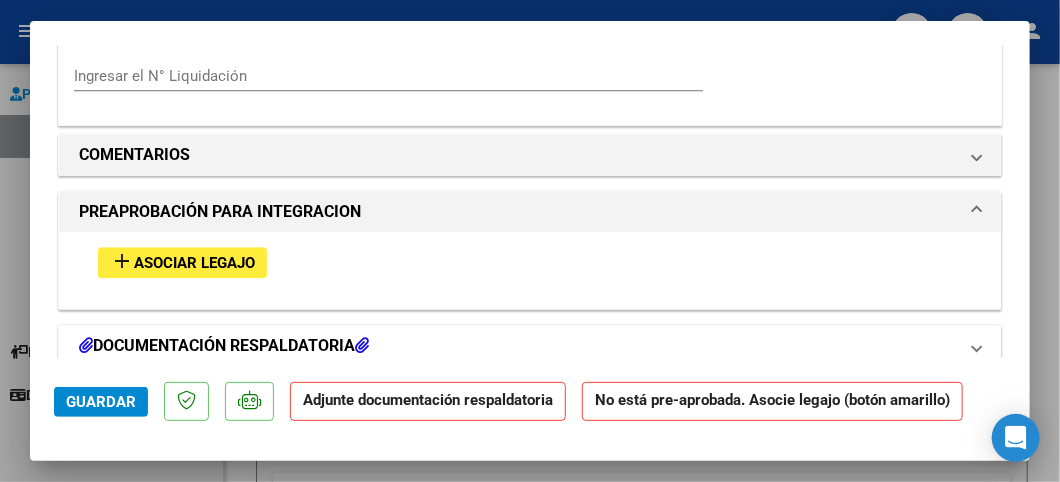 click at bounding box center [362, 345] 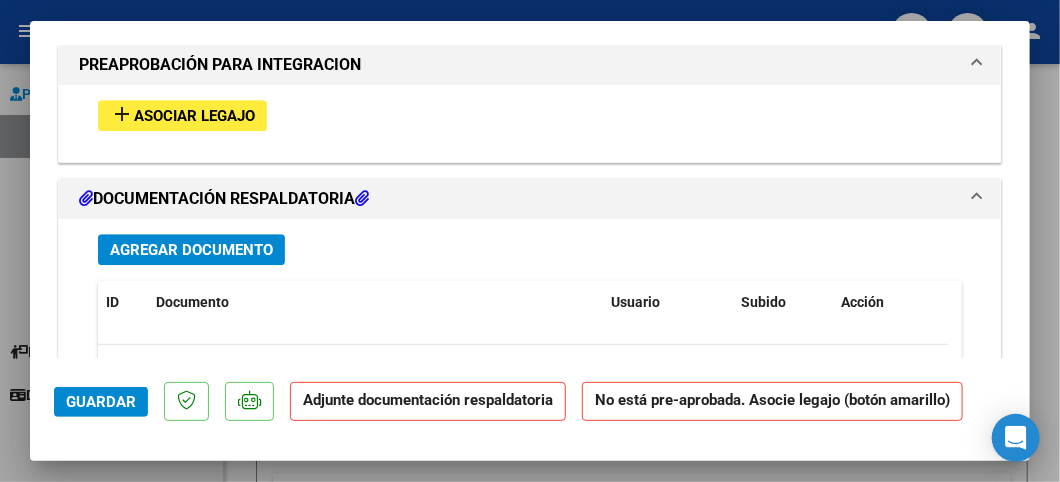 scroll, scrollTop: 1916, scrollLeft: 0, axis: vertical 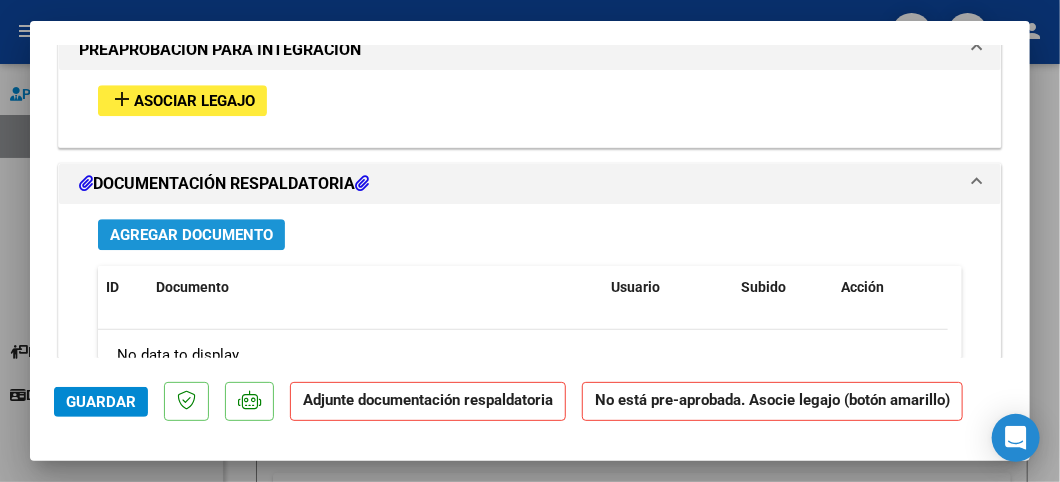 click on "Agregar Documento" at bounding box center (191, 235) 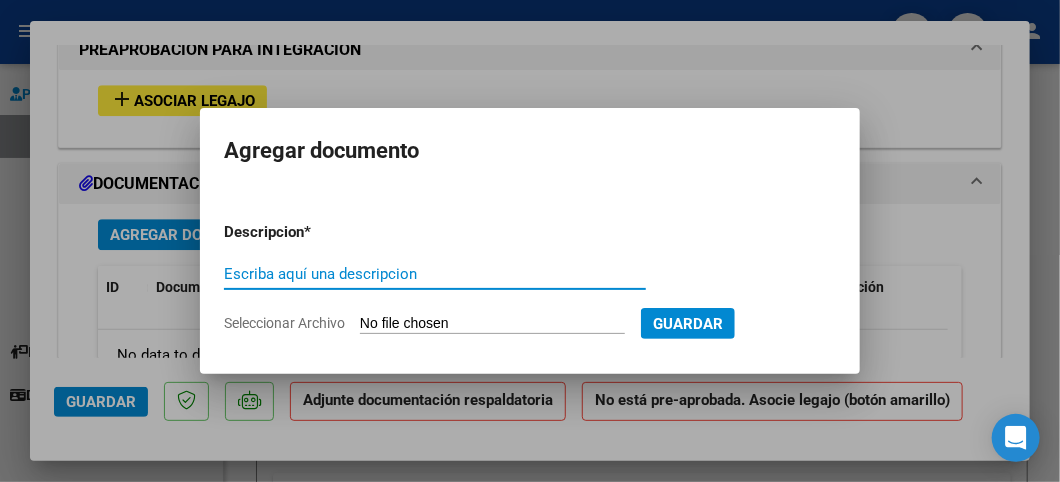 click on "Escriba aquí una descripcion" at bounding box center (435, 274) 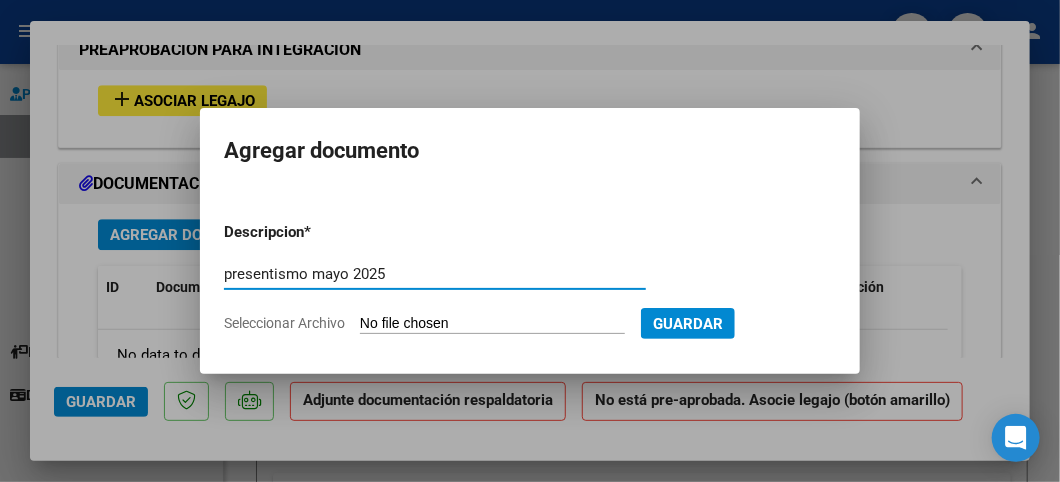 type on "presentismo mayo 2025" 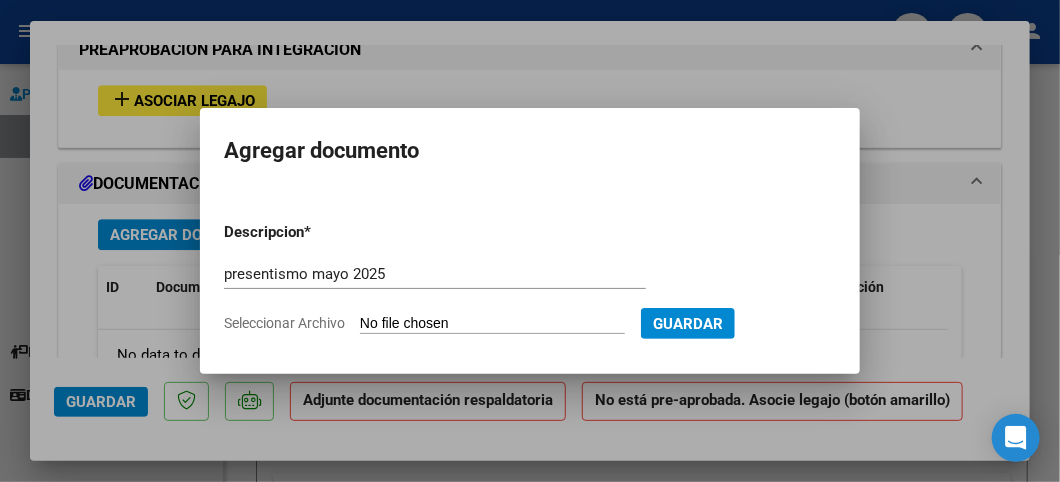 click on "Seleccionar Archivo" at bounding box center (492, 324) 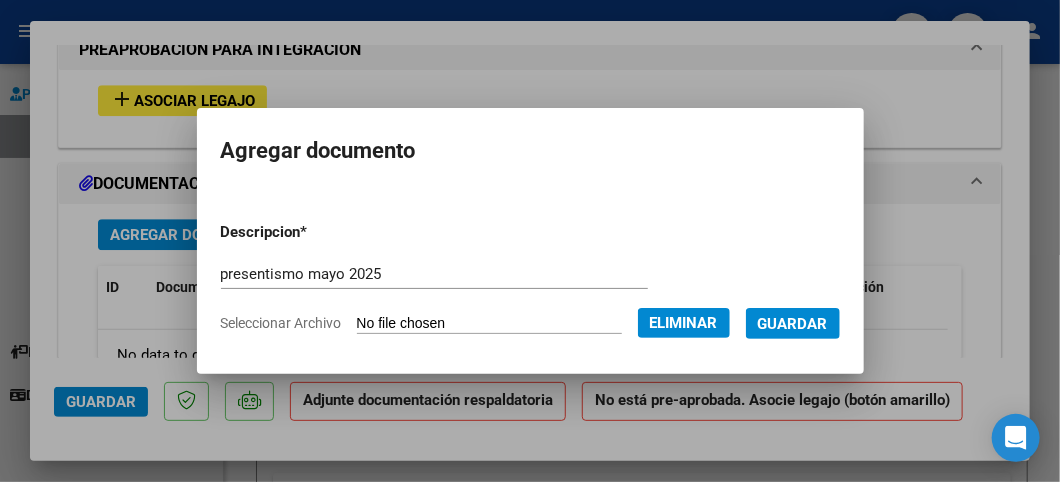 click on "Guardar" at bounding box center [793, 324] 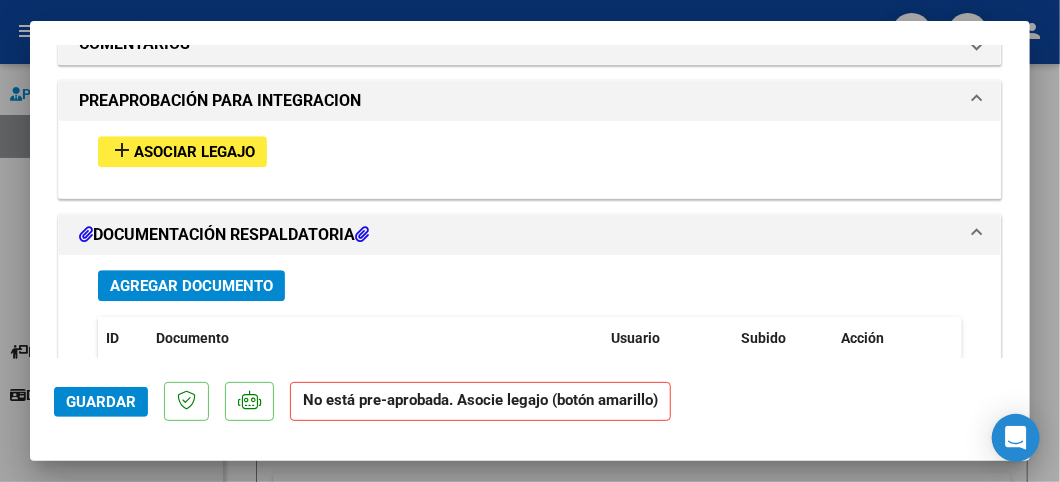 scroll, scrollTop: 1860, scrollLeft: 0, axis: vertical 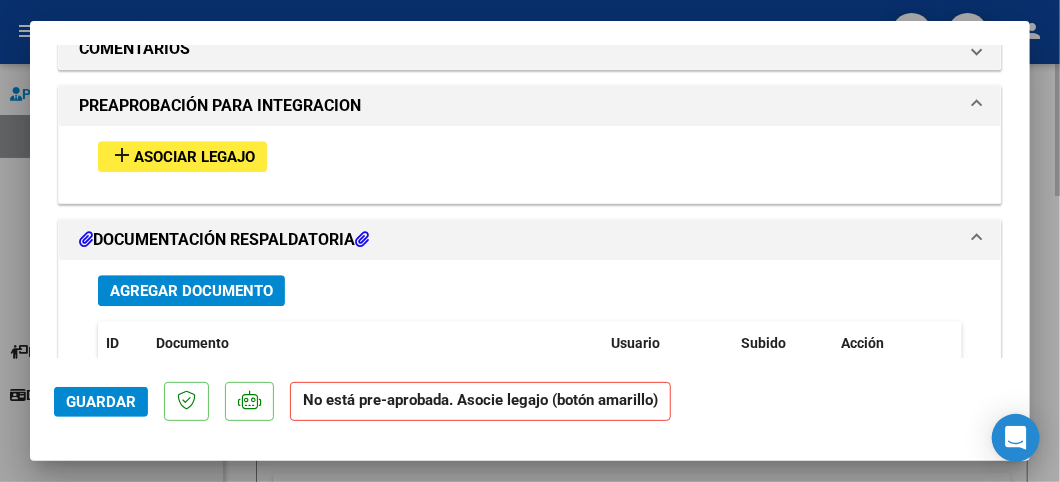 drag, startPoint x: 1024, startPoint y: 282, endPoint x: 1057, endPoint y: 207, distance: 81.939 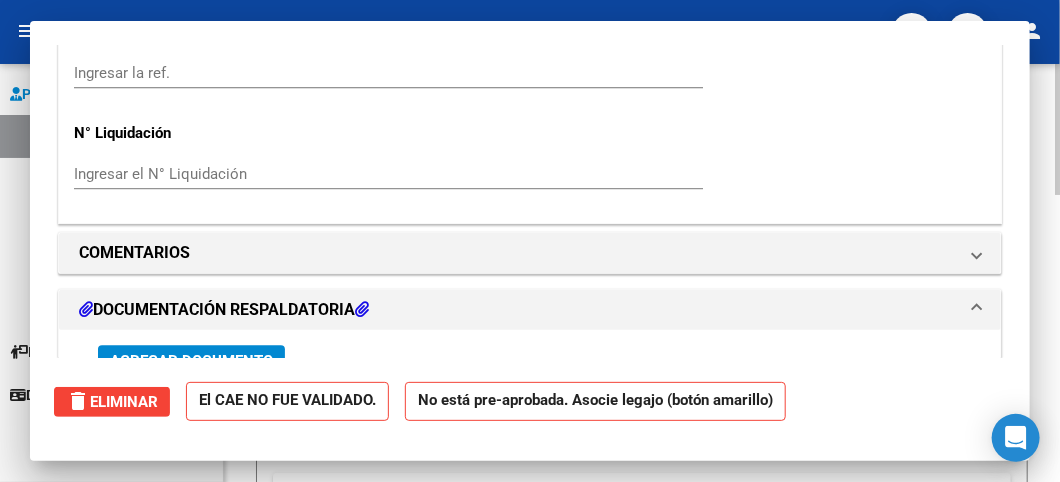 scroll, scrollTop: 0, scrollLeft: 0, axis: both 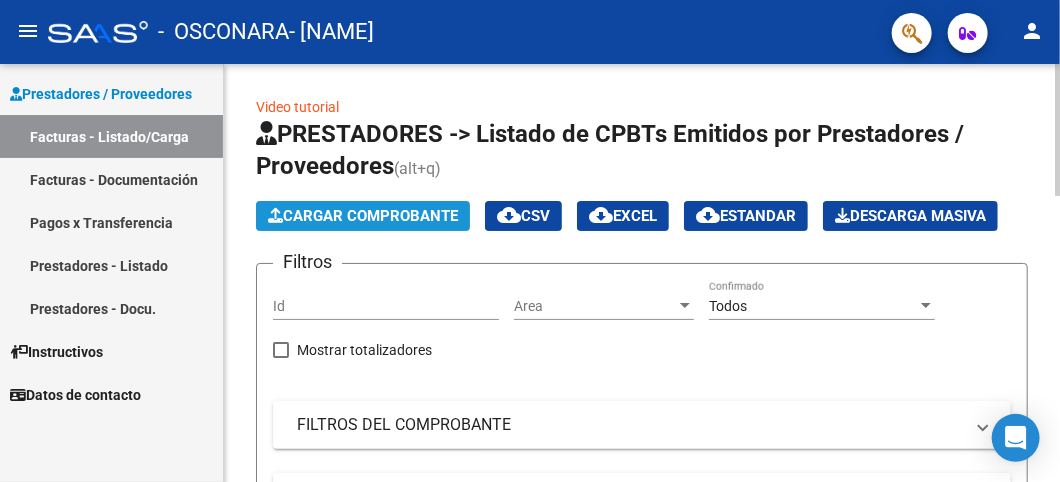 click on "Cargar Comprobante" 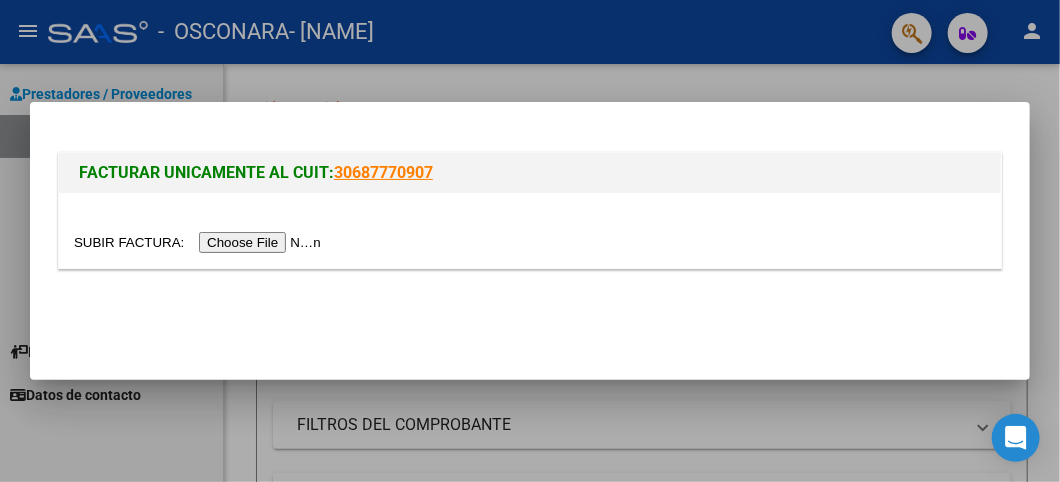 click at bounding box center [200, 242] 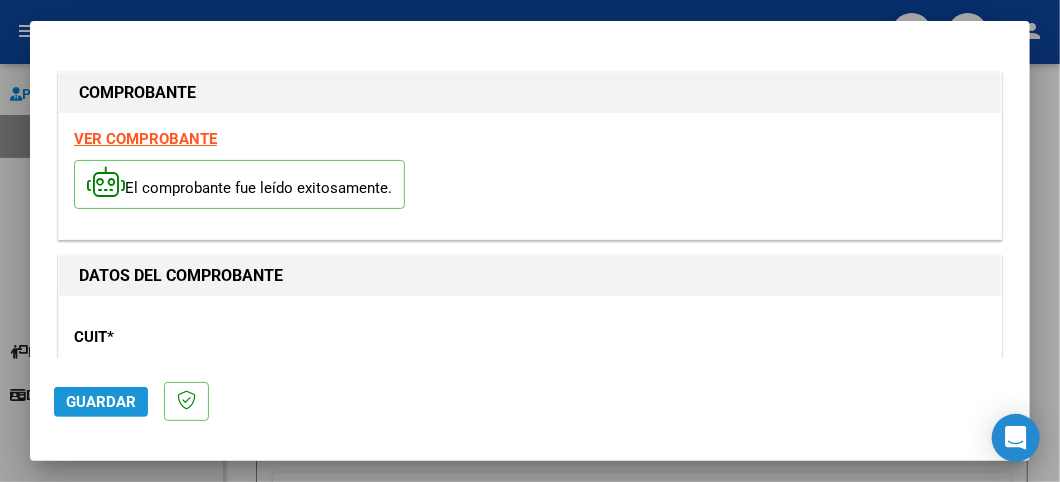 click on "Guardar" 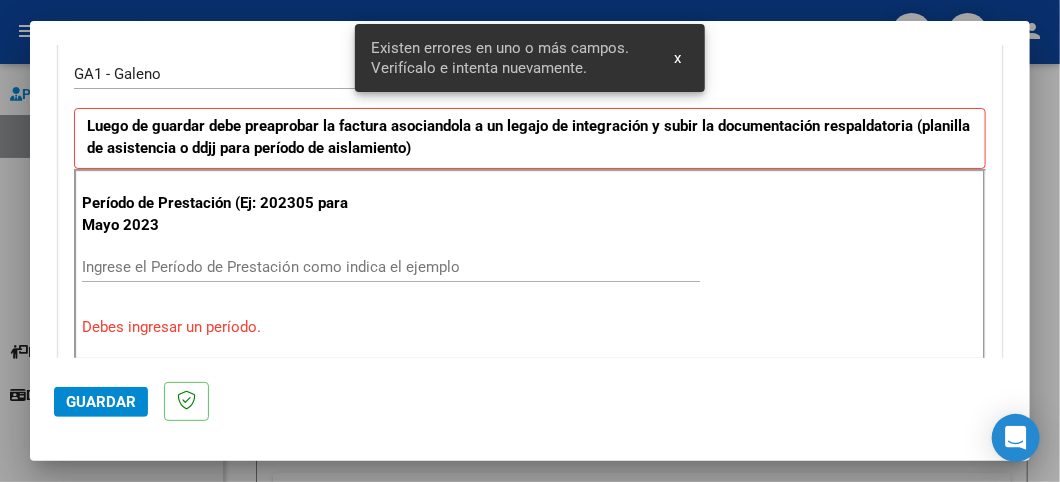 scroll, scrollTop: 598, scrollLeft: 0, axis: vertical 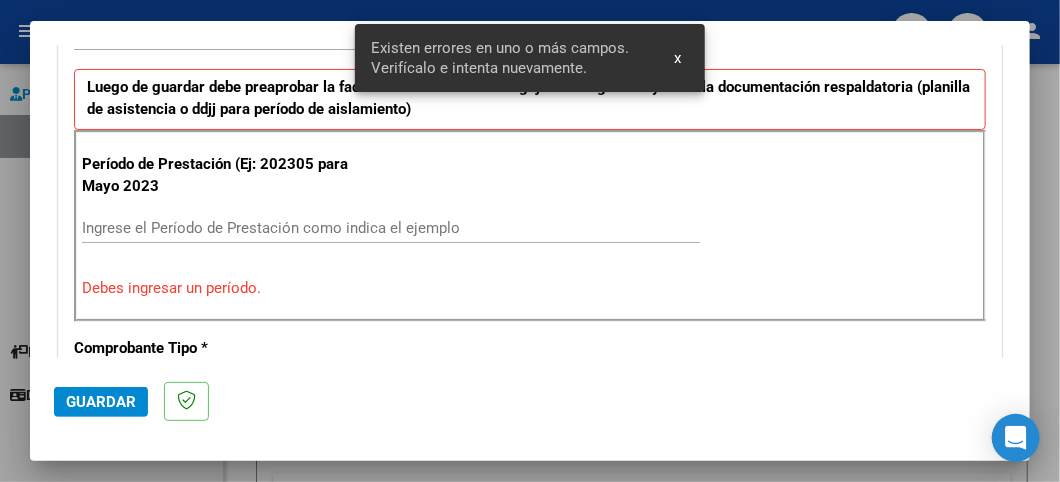 click on "Ingrese el Período de Prestación como indica el ejemplo" at bounding box center [391, 228] 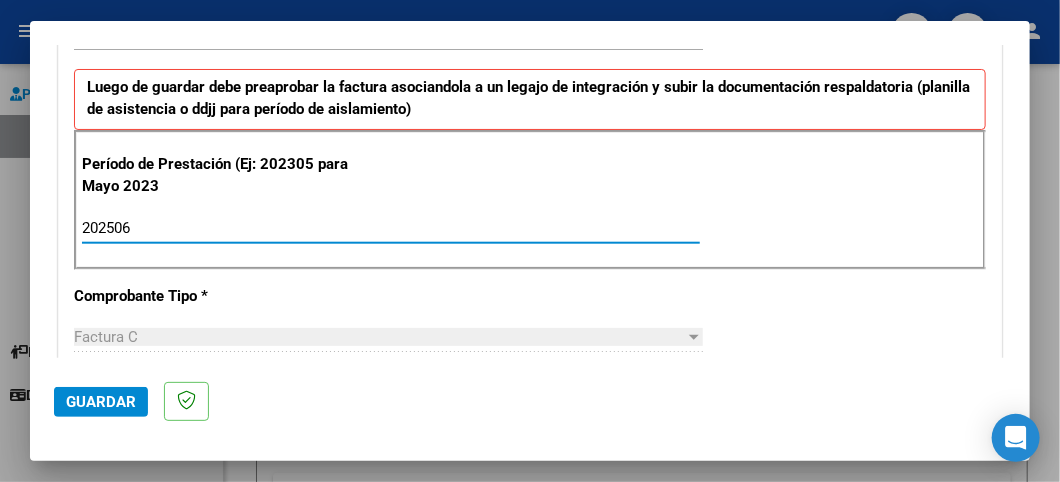type on "202506" 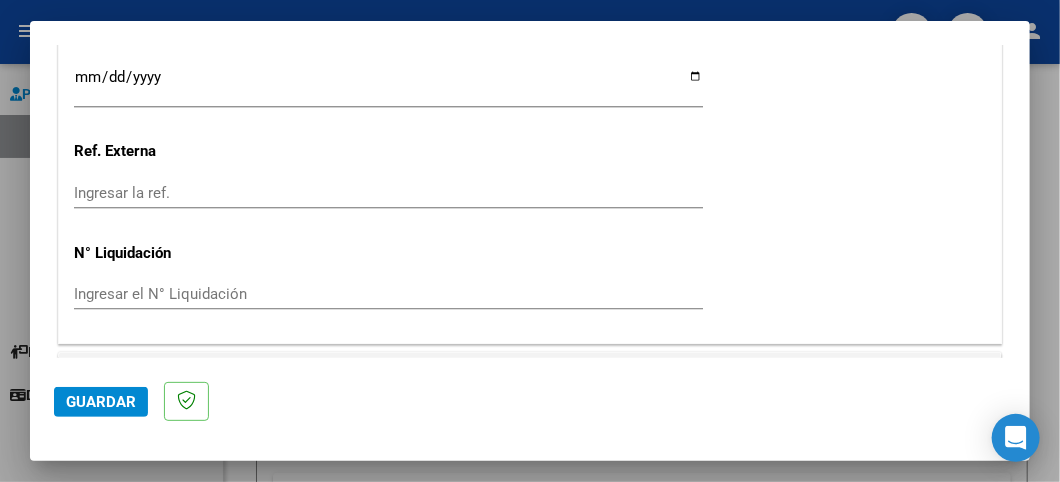 scroll, scrollTop: 1564, scrollLeft: 0, axis: vertical 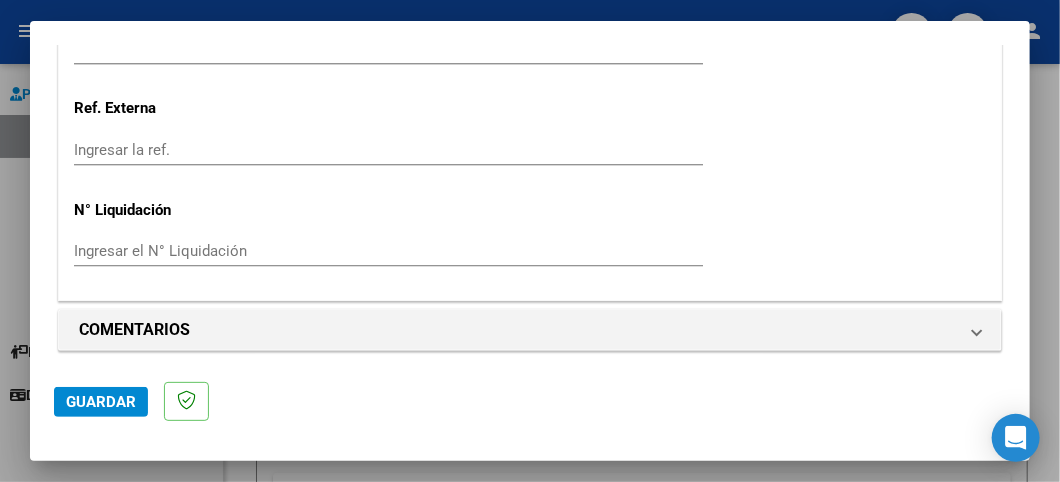 click on "Guardar" 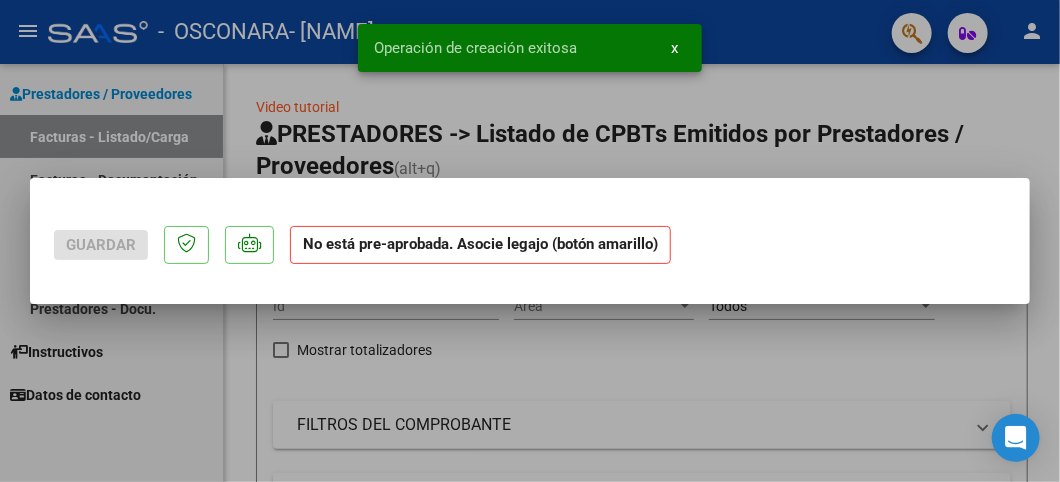 scroll, scrollTop: 0, scrollLeft: 0, axis: both 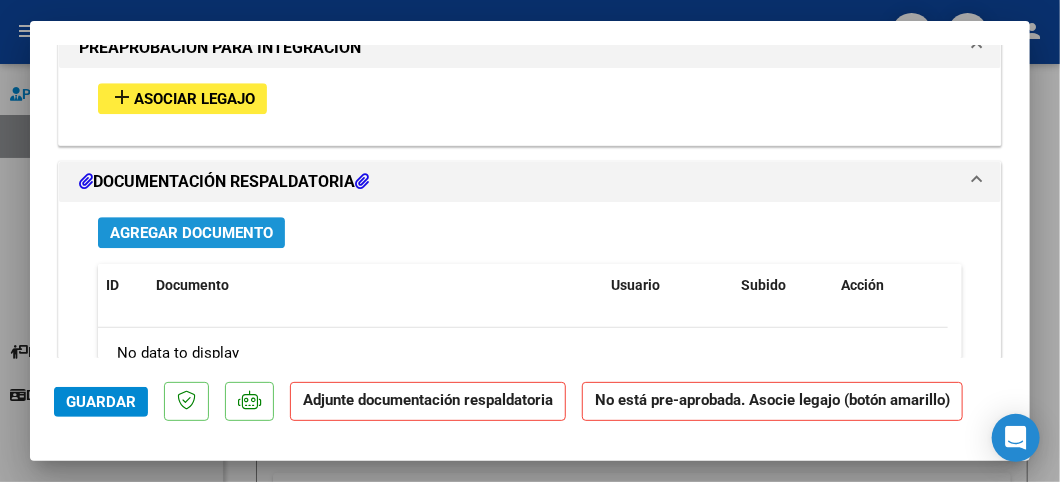 click on "Agregar Documento" at bounding box center (191, 233) 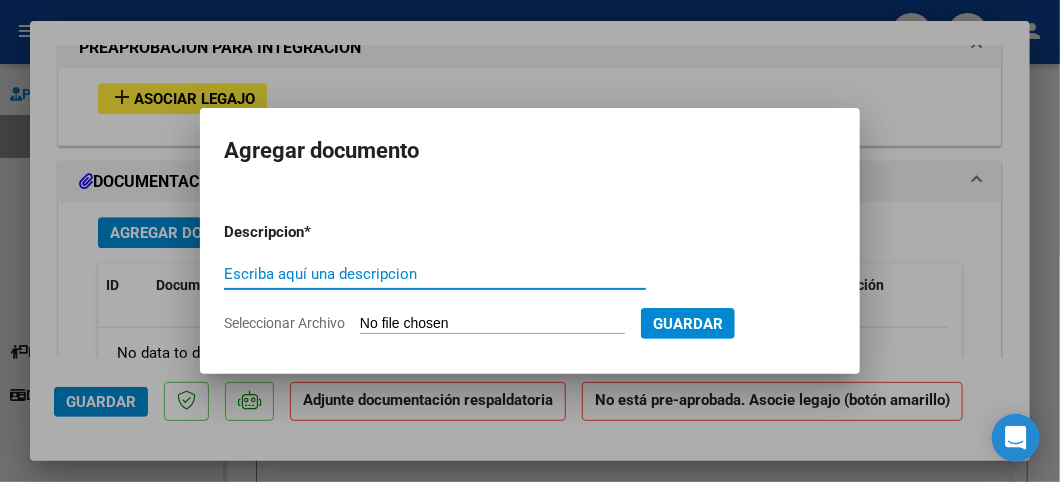 click on "Escriba aquí una descripcion" at bounding box center [435, 274] 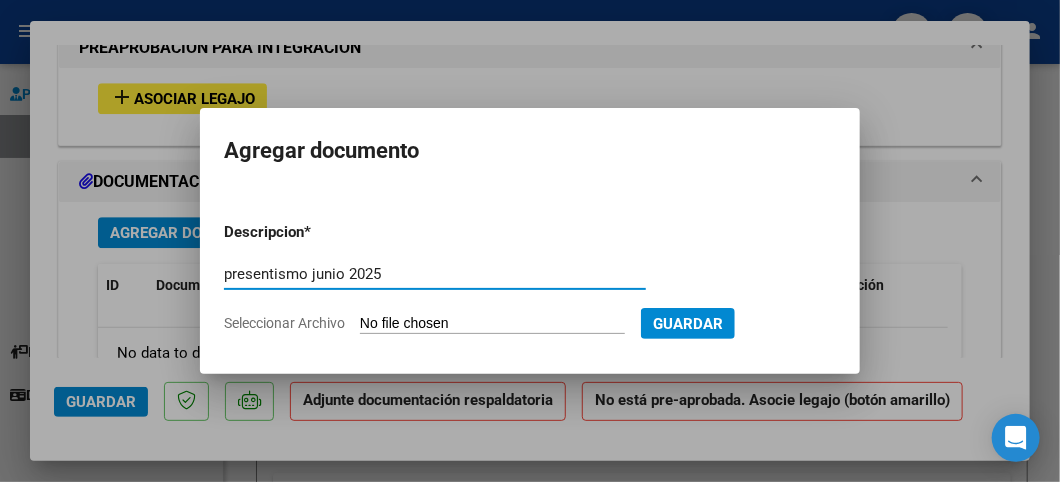 type on "presentismo junio 2025" 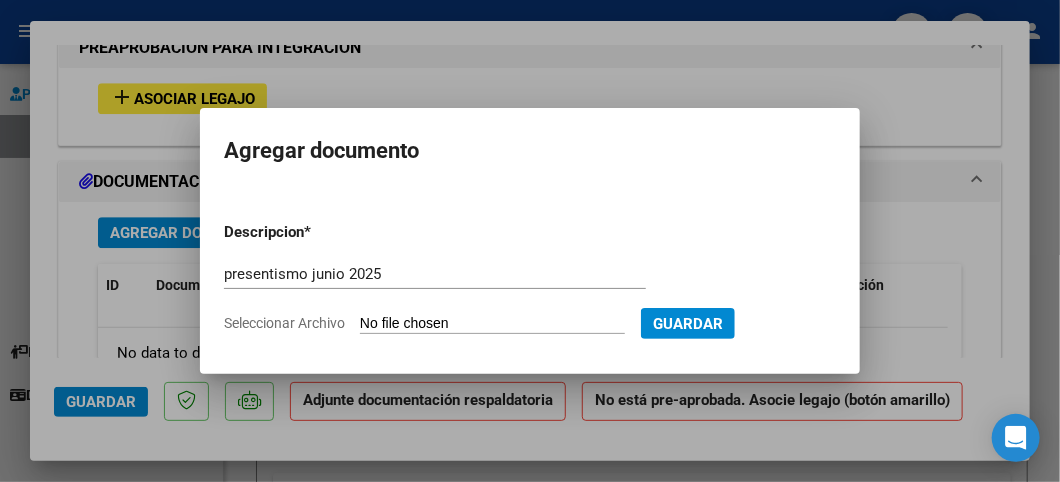 click on "Seleccionar Archivo" at bounding box center [492, 324] 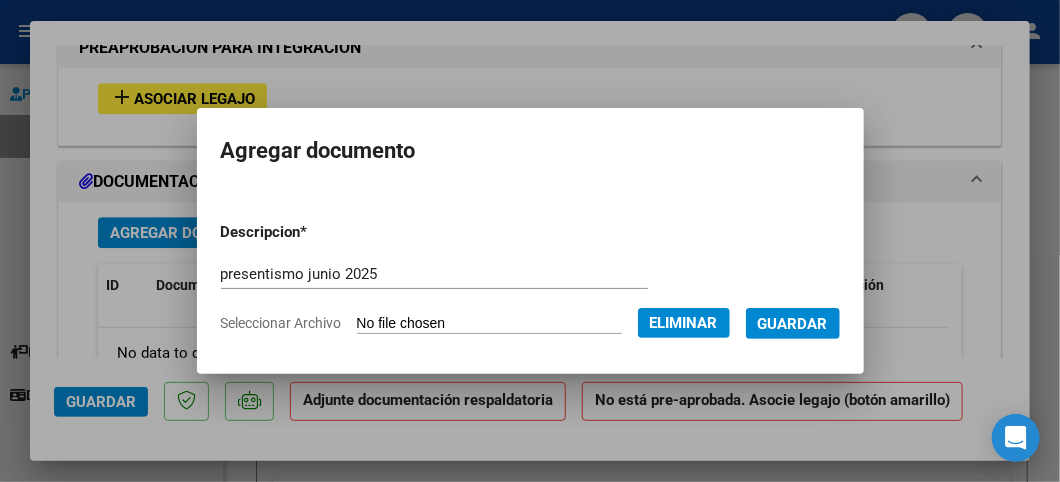 click on "Guardar" at bounding box center [793, 324] 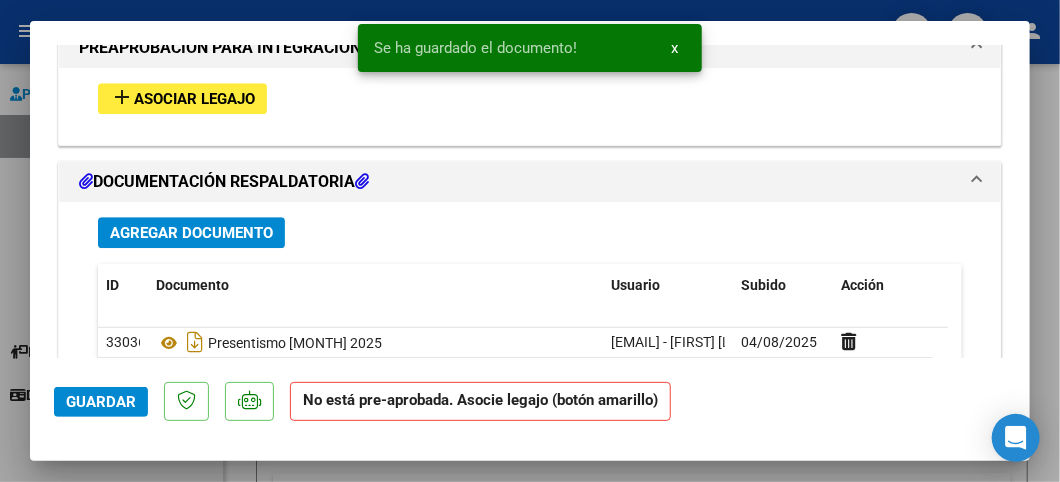 scroll, scrollTop: 2177, scrollLeft: 0, axis: vertical 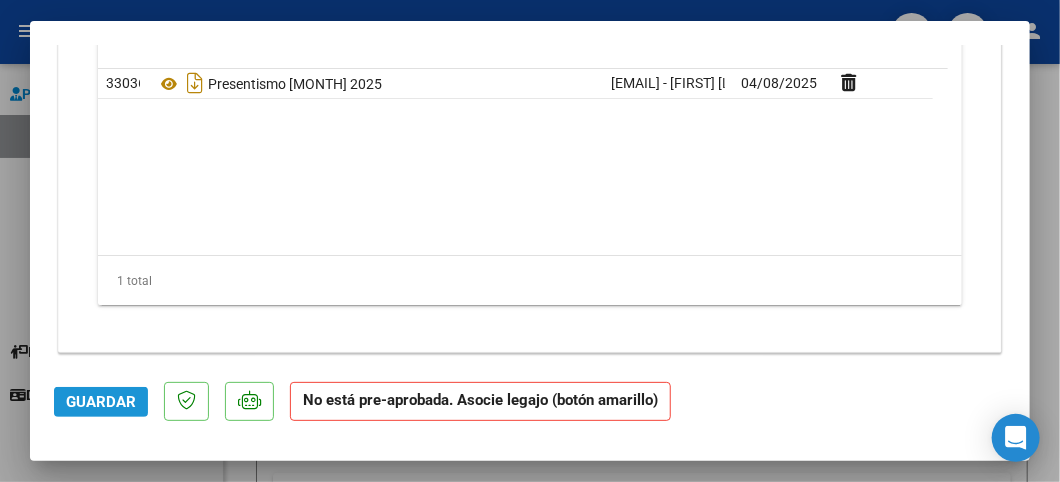 click on "Guardar" 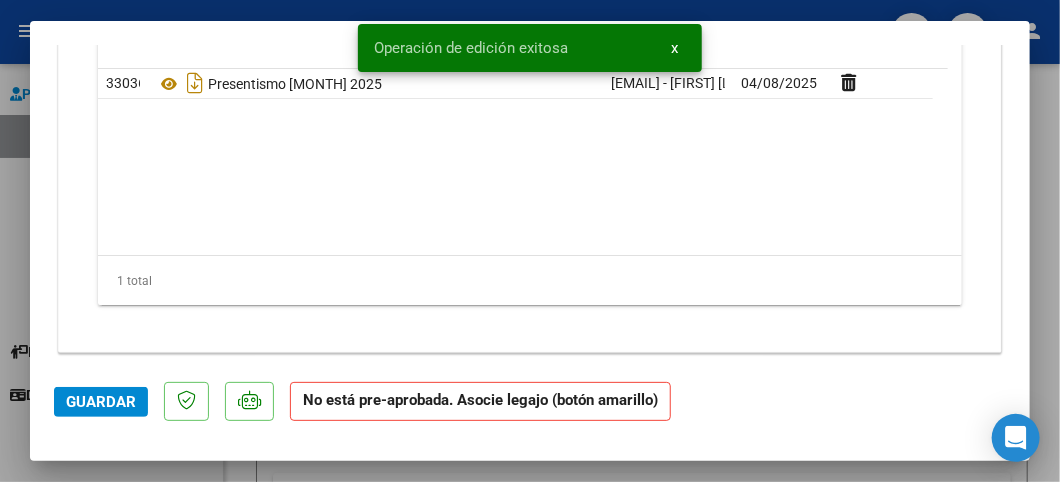 click on "Guardar No está pre-aprobada. Asocie legajo (botón amarillo)" 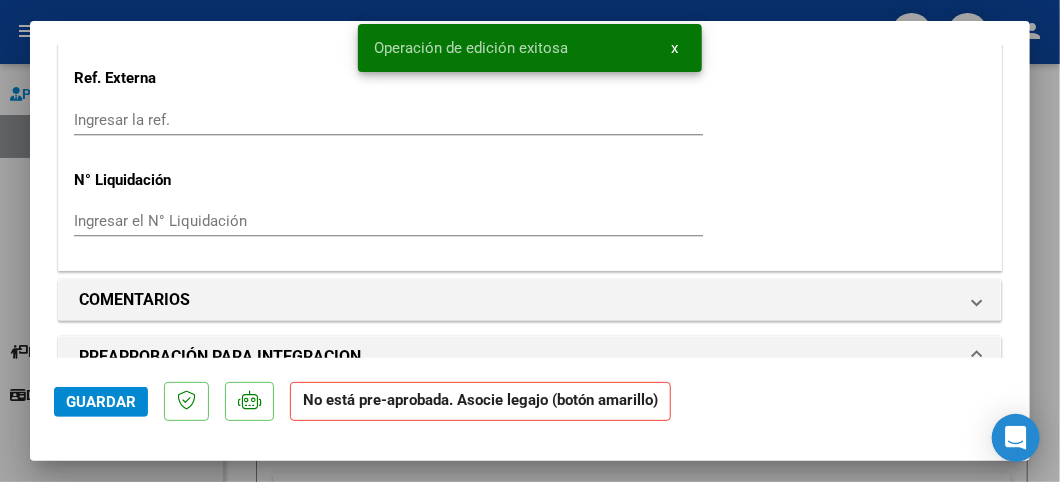 scroll, scrollTop: 1355, scrollLeft: 0, axis: vertical 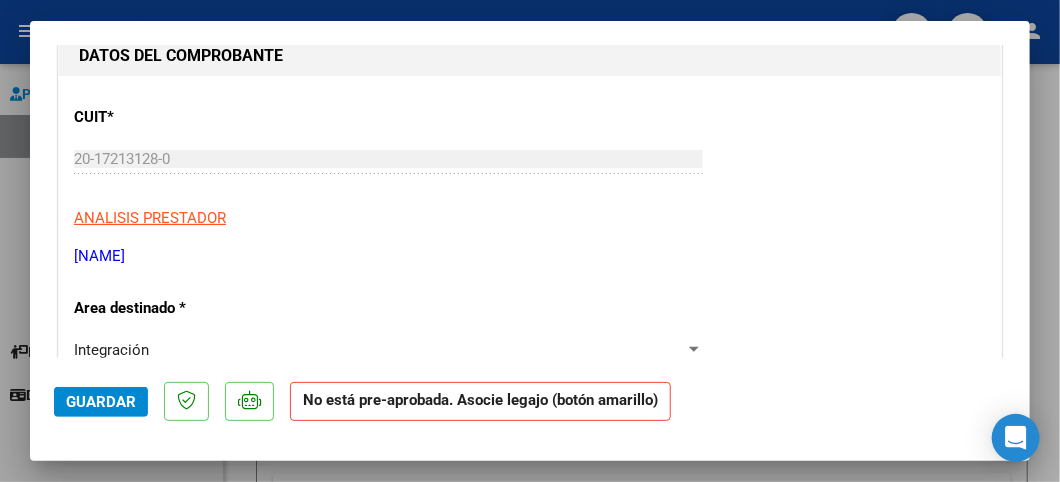 click on "CUIT * 20-17213128-0 Ingresar CUIT ANALISIS PRESTADOR [NAME] ARCA Padrón Area destinado * Integración Seleccionar Area Facturado por orden de GA1 - Galeno Seleccionar Gerenciador Período de Prestación (Ej: 202305 para Mayo 2023 202506 Ingrese el Período de Prestación como indica el ejemplo Comprobante Tipo * Factura C Seleccionar Tipo Punto de Venta * 2 Ingresar el Nro. Número * 1240 Ingresar el Nro. Monto * $ 293.200,51 Ingresar el monto Fecha del Cpbt. * 2025-08-04 Ingresar la fecha CAE / CAEA (no ingrese CAI) 75310981376245 Ingresar el CAE o CAEA (no ingrese CAI) Fecha de Vencimiento Ingresar la fecha Ref. Externa Ingresar la ref. N° Liquidación Ingresar el N° Liquidación" at bounding box center (530, 848) 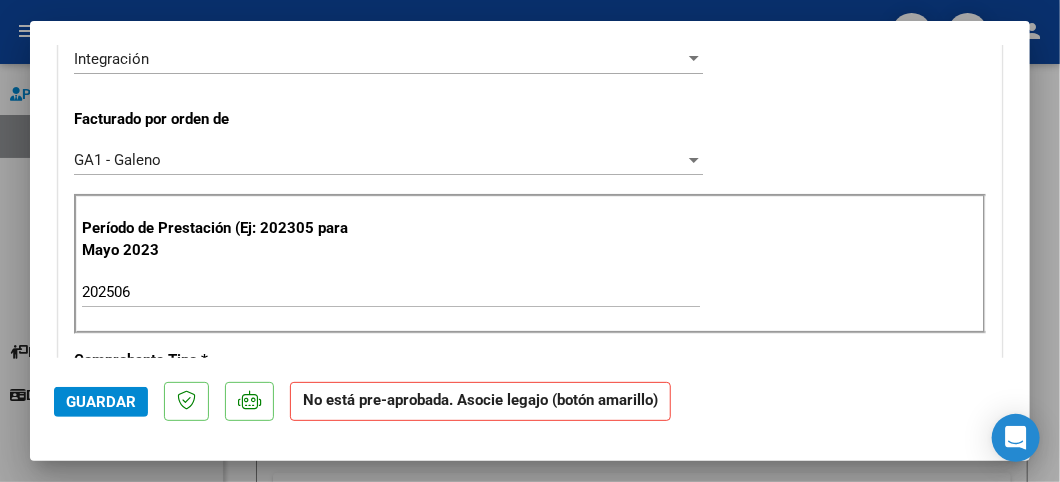 scroll, scrollTop: 2177, scrollLeft: 0, axis: vertical 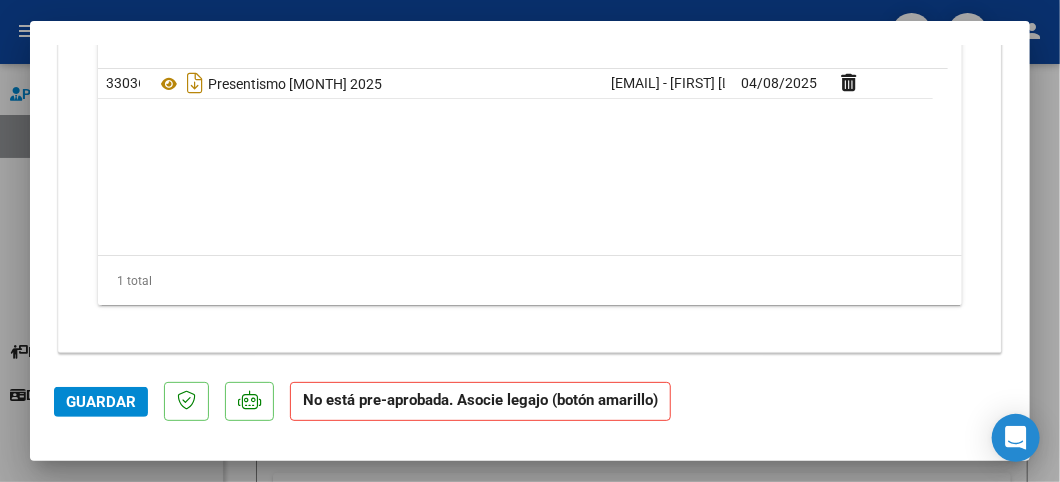 click on "33036 Presentismo Junio 2025 [EMAIL] - [FIRST] [LAST] 04/08/2025" 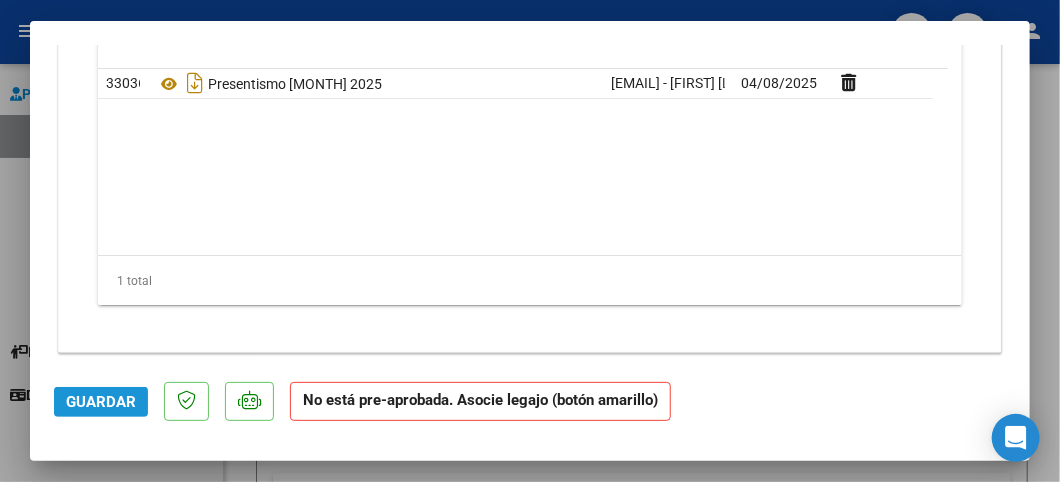 click on "Guardar" 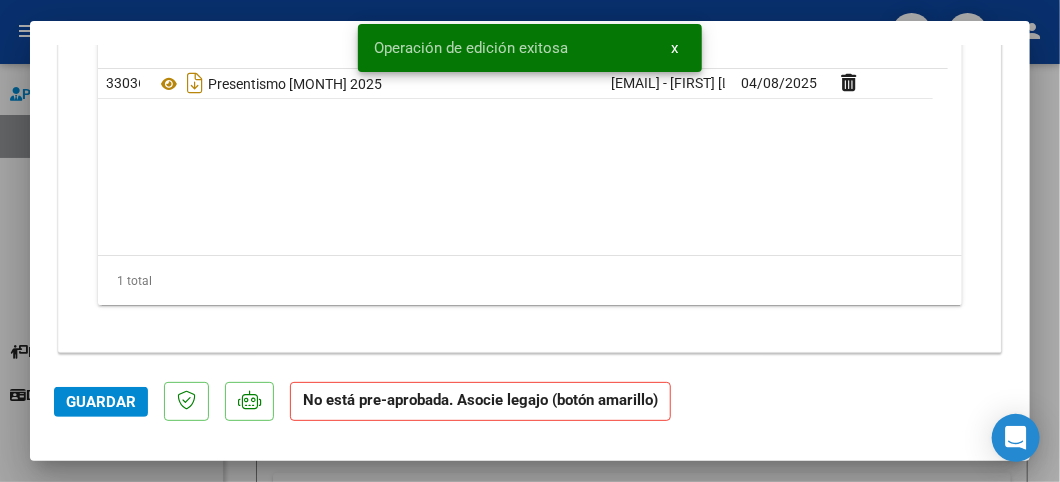 click on "x" at bounding box center (674, 48) 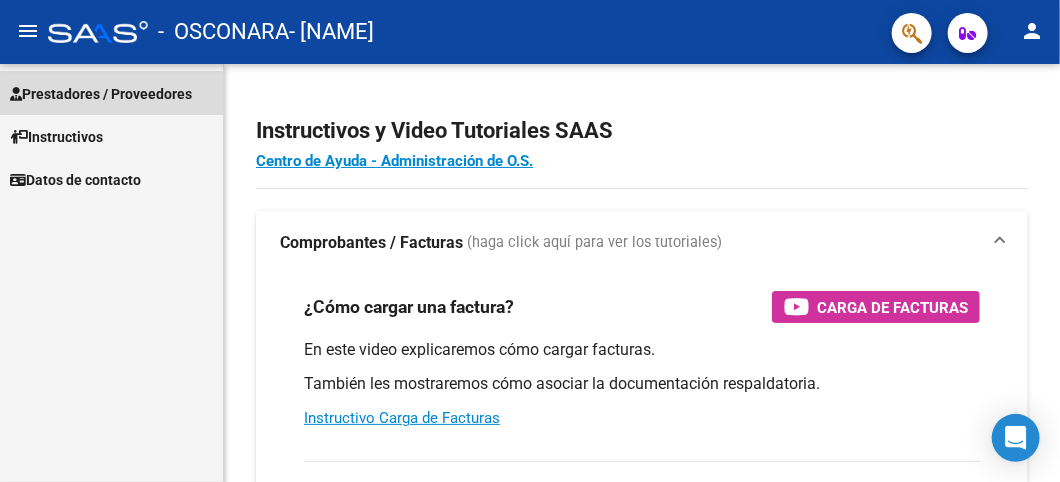 click on "Prestadores / Proveedores" at bounding box center [101, 94] 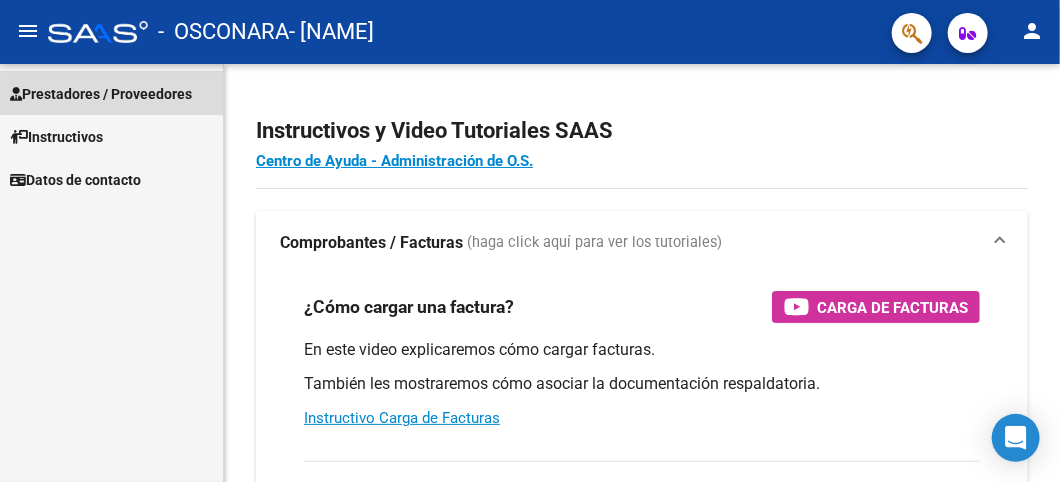 click on "Prestadores / Proveedores" at bounding box center [101, 94] 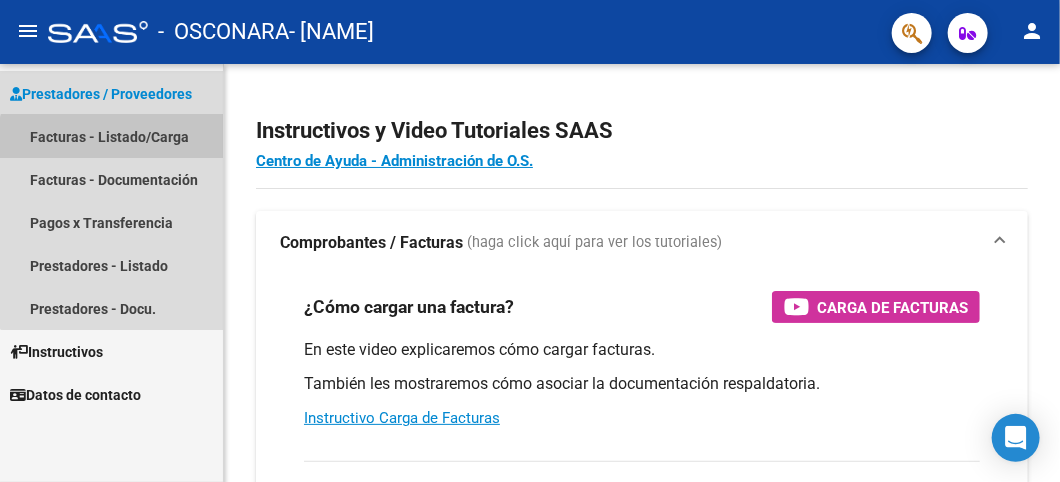 click on "Facturas - Listado/Carga" at bounding box center (111, 136) 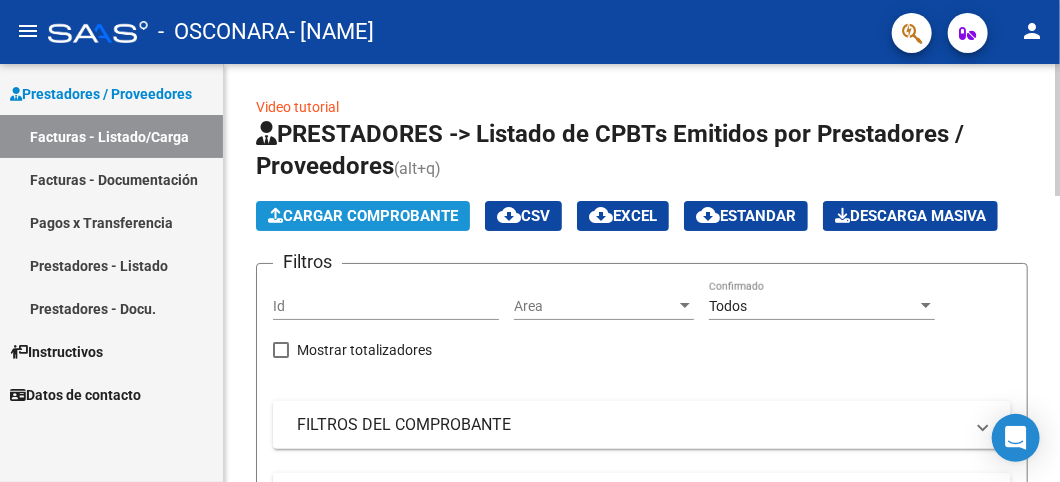 click on "Cargar Comprobante" 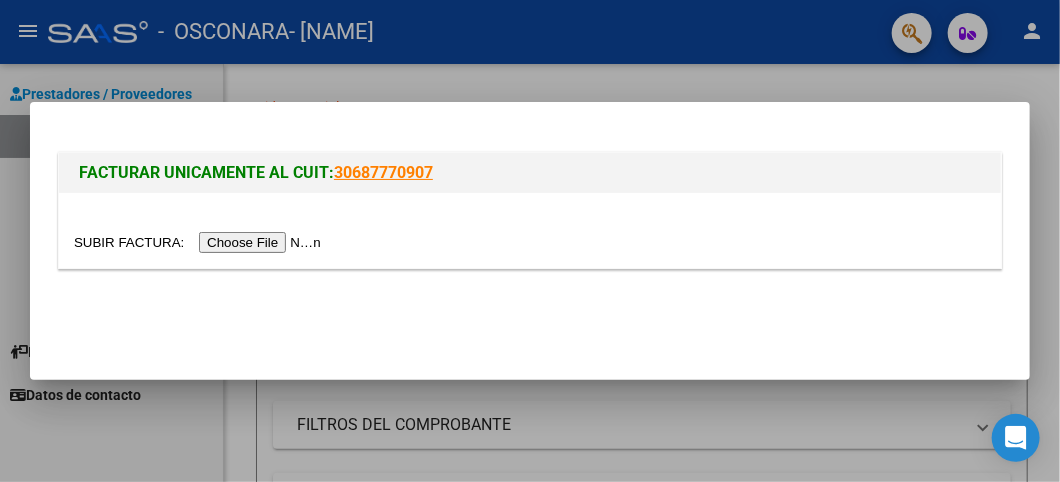 click at bounding box center [200, 242] 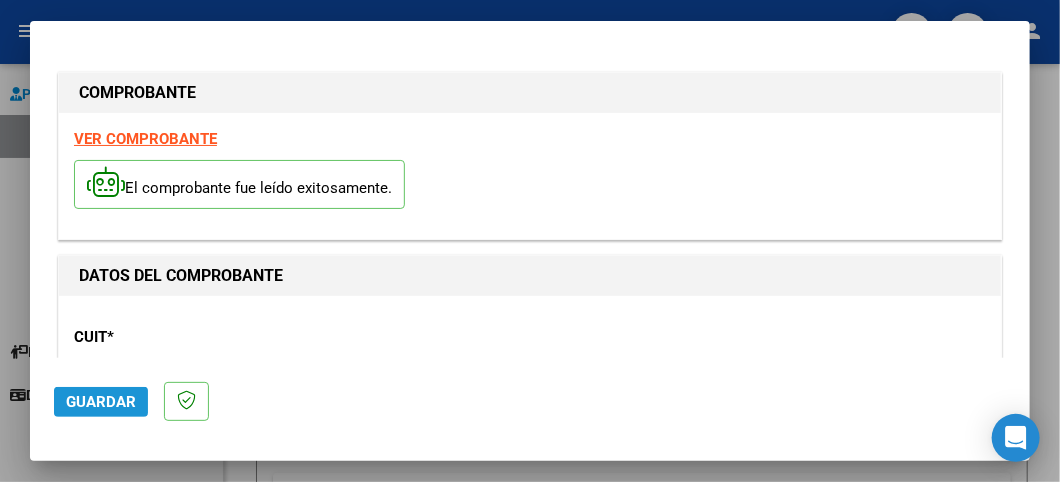 click on "Guardar" 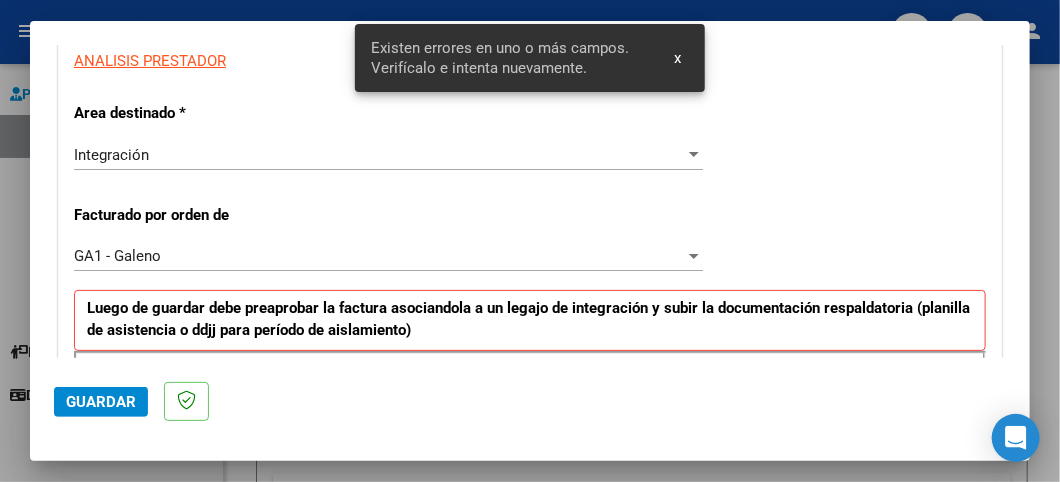 scroll, scrollTop: 598, scrollLeft: 0, axis: vertical 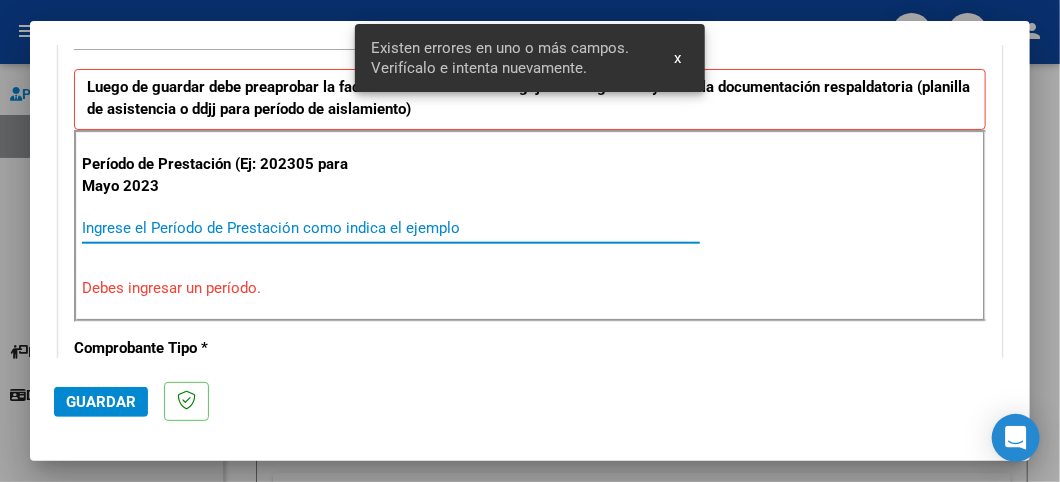 click on "Ingrese el Período de Prestación como indica el ejemplo" at bounding box center (391, 228) 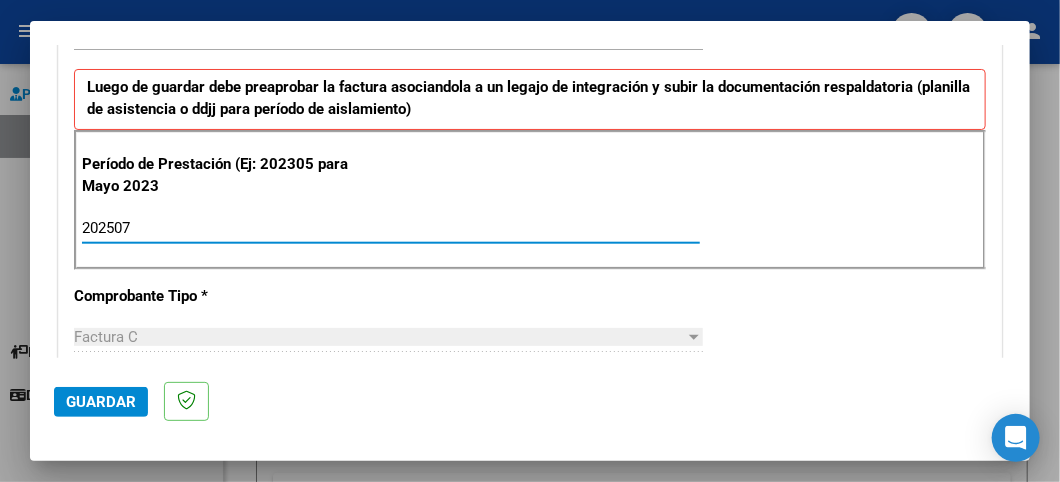 type on "202507" 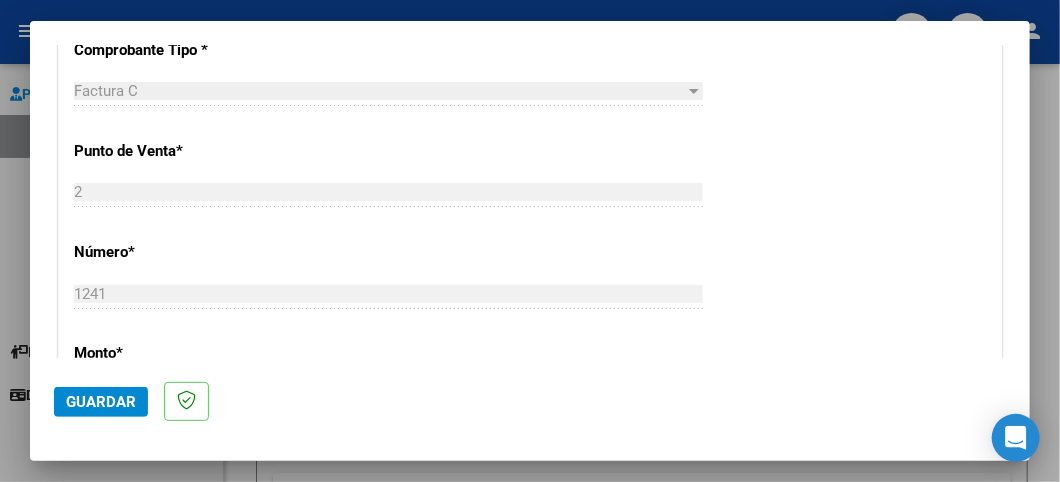 scroll, scrollTop: 848, scrollLeft: 0, axis: vertical 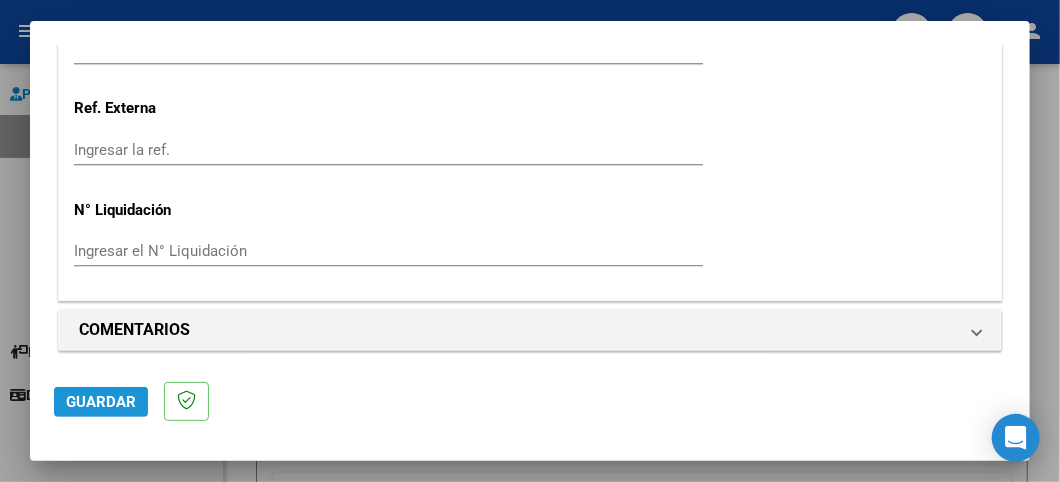 click on "Guardar" 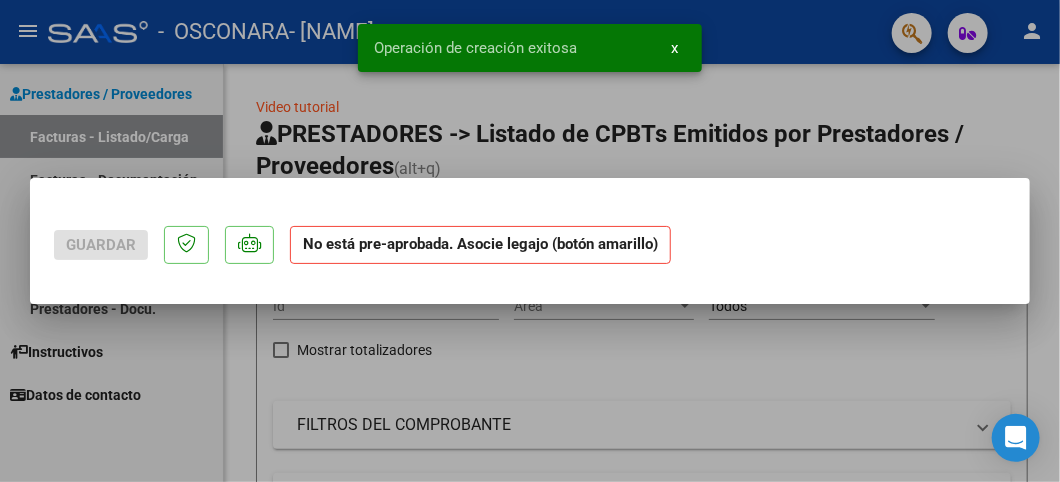 scroll, scrollTop: 0, scrollLeft: 0, axis: both 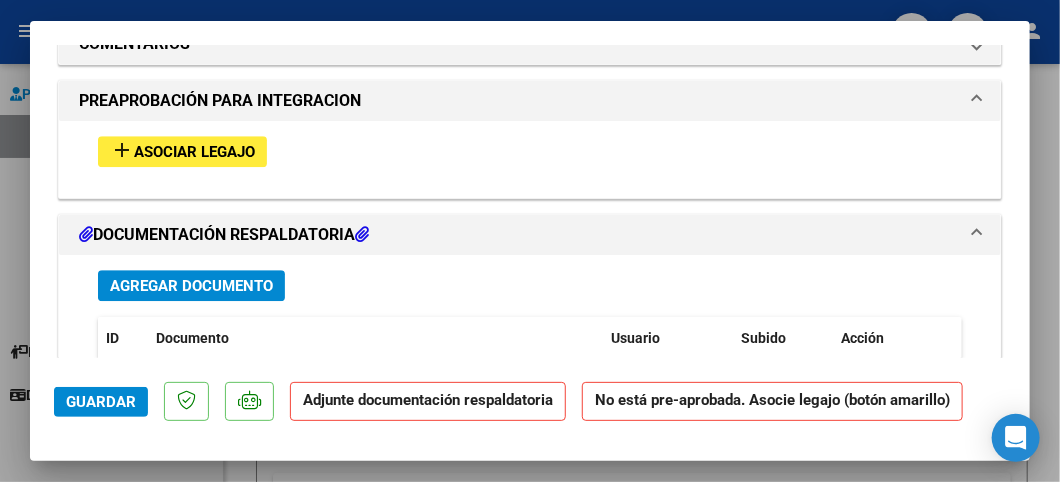 click on "Agregar Documento" at bounding box center [191, 286] 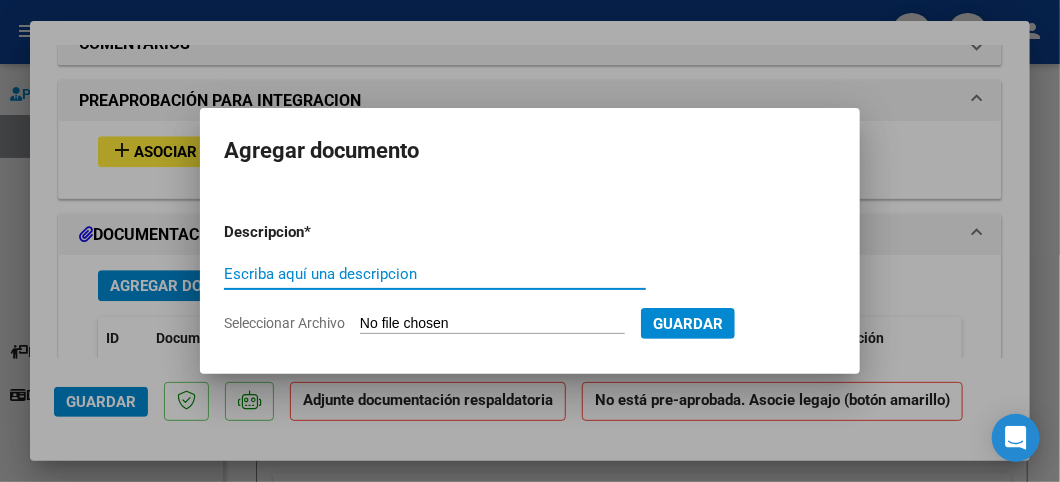 click on "Escriba aquí una descripcion" at bounding box center (435, 274) 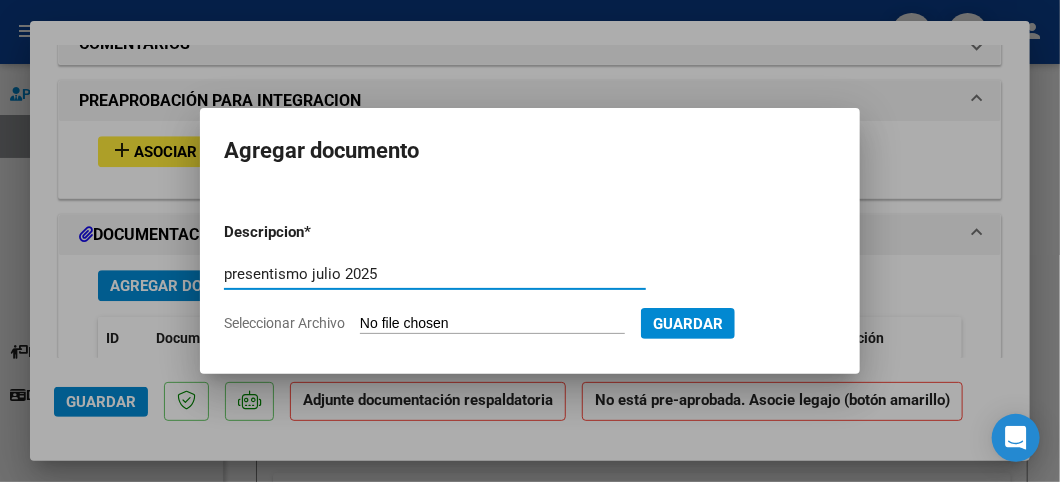 type on "presentismo julio 2025" 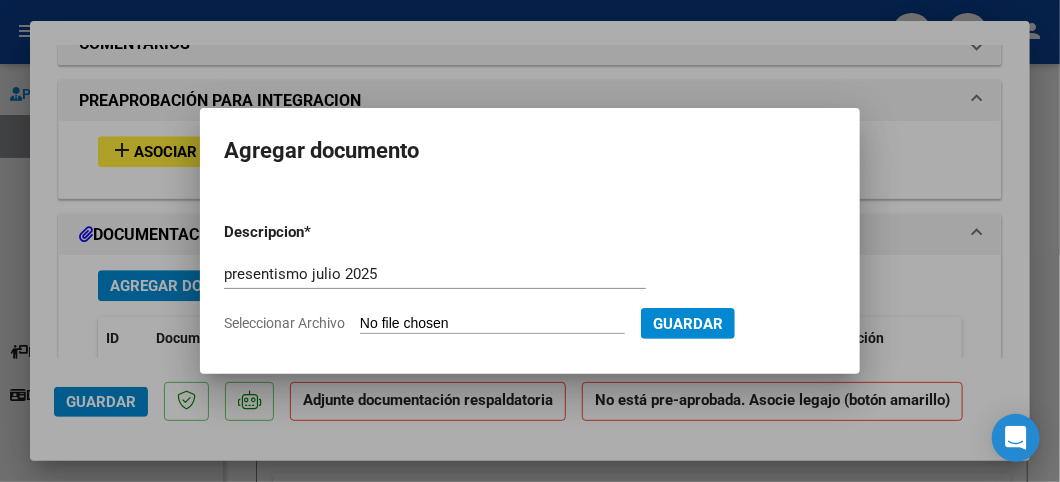 type on "C:\fakepath\20172131280_011_00002_00001241.pdf" 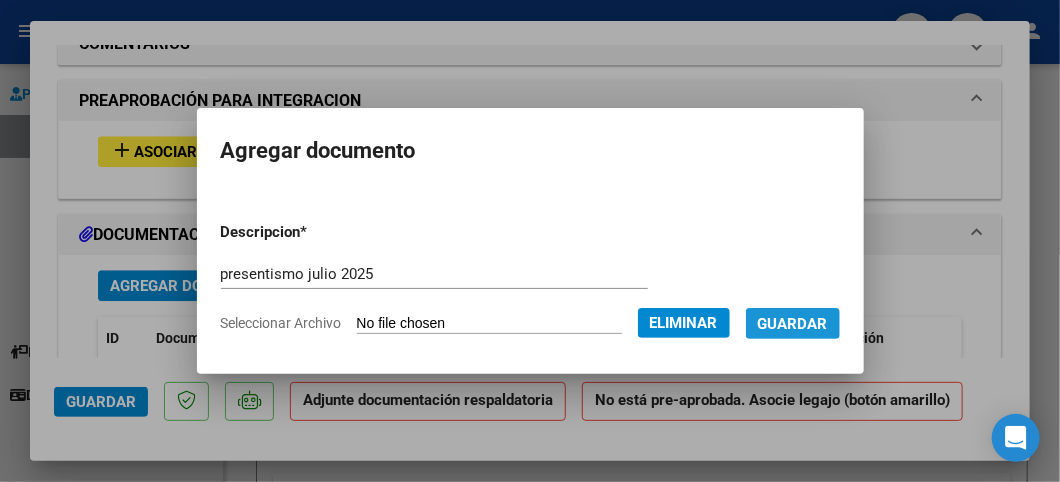 click on "Guardar" at bounding box center (793, 324) 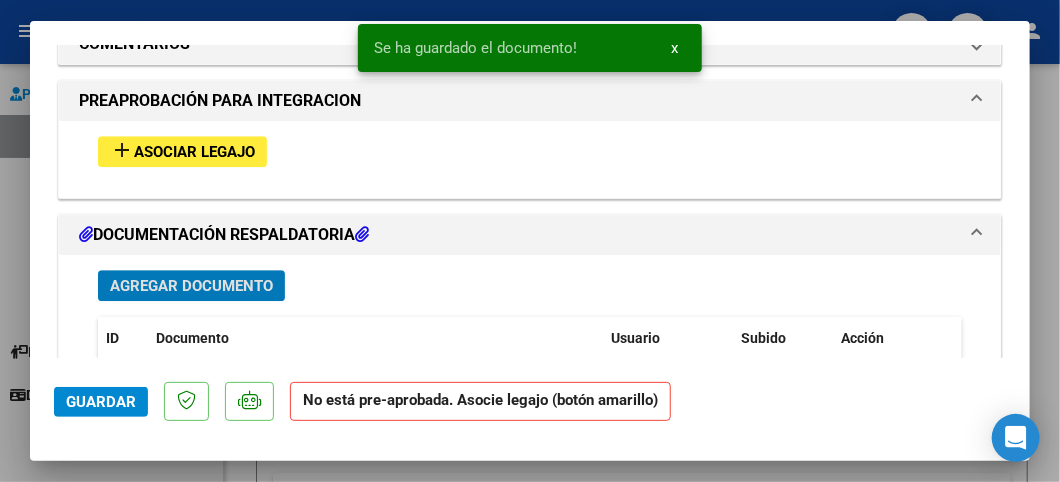 scroll, scrollTop: 2139, scrollLeft: 0, axis: vertical 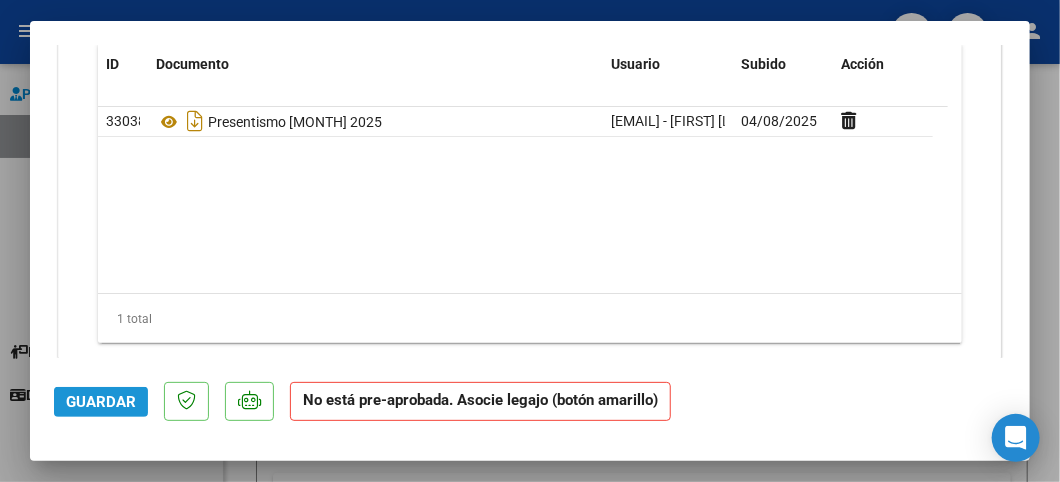click on "Guardar" 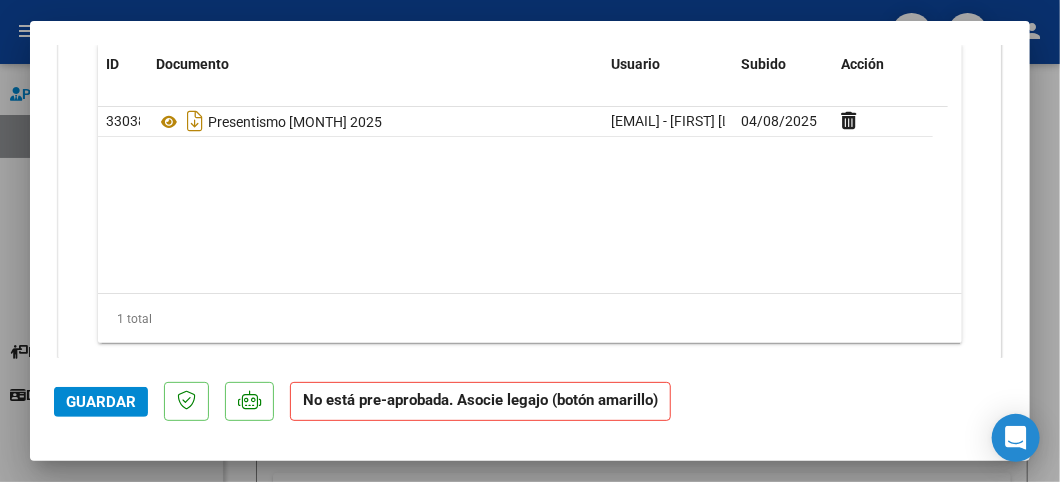 click on "33038 Presentismo Julio 2025 [EMAIL] - [FIRST] [LAST] 04/08/2025" 